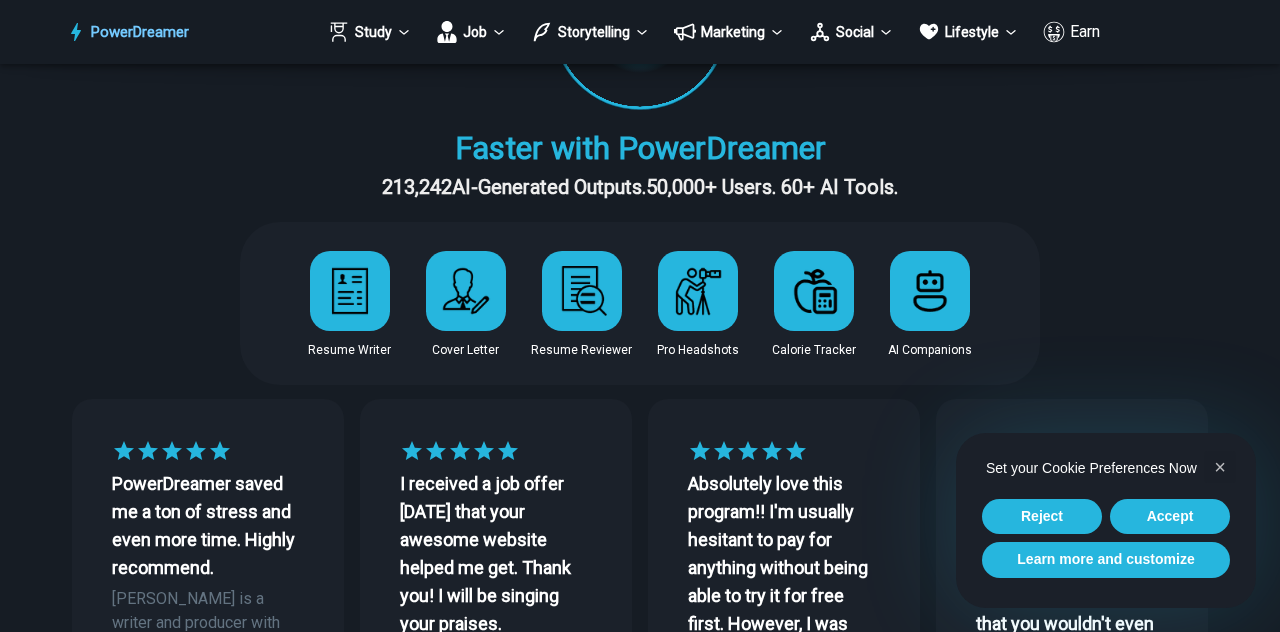 scroll, scrollTop: 204, scrollLeft: 0, axis: vertical 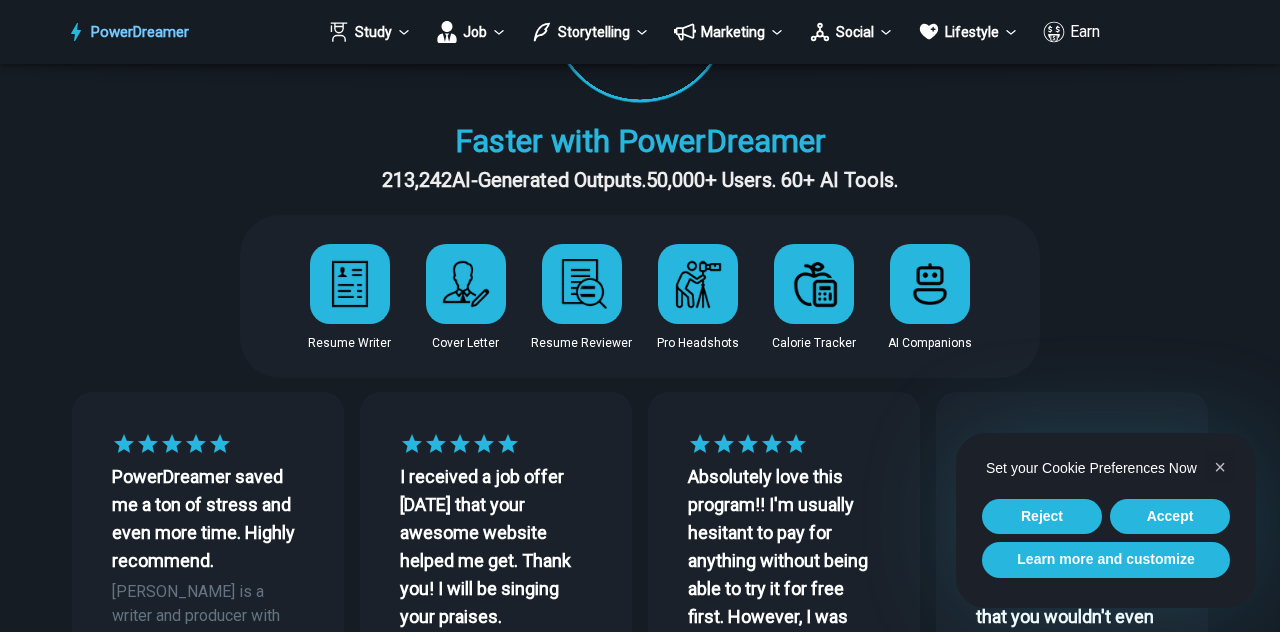 click at bounding box center [466, 284] 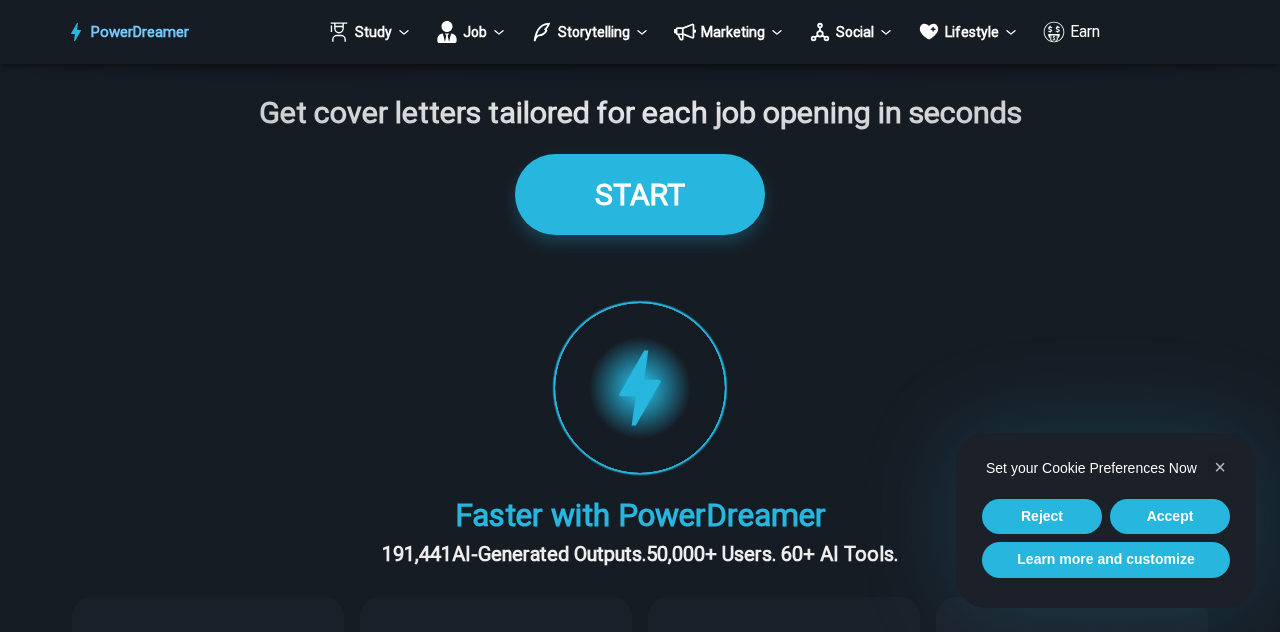 scroll, scrollTop: 135, scrollLeft: 0, axis: vertical 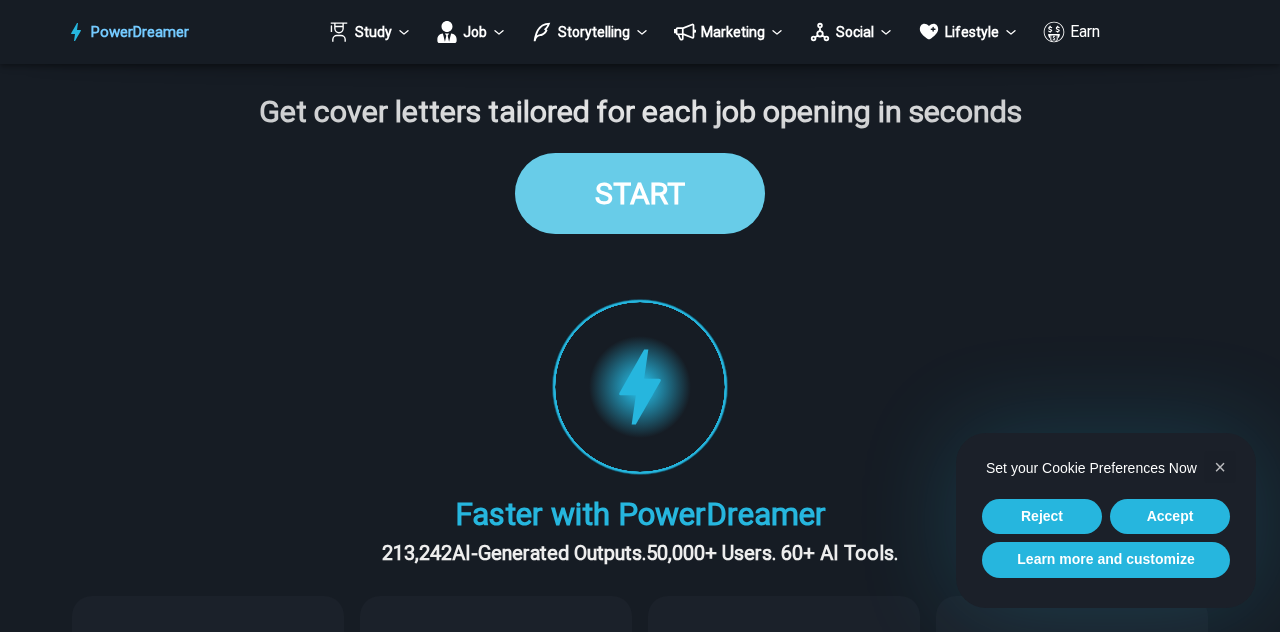click on "START" at bounding box center (640, 193) 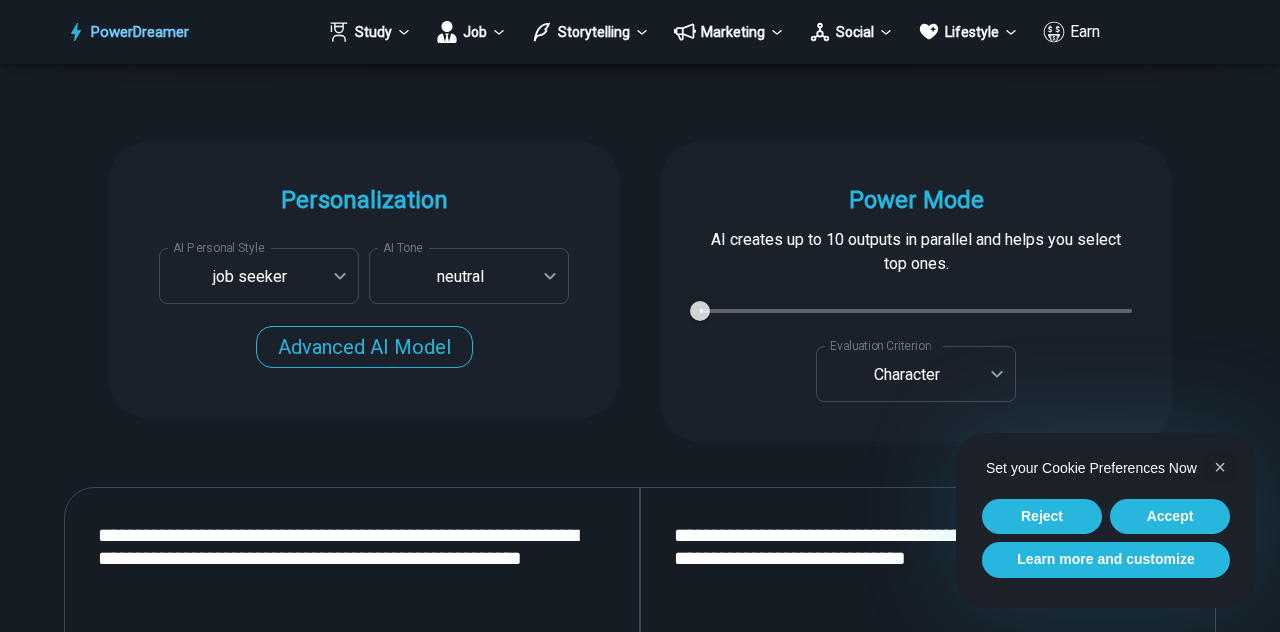 scroll, scrollTop: 2046, scrollLeft: 0, axis: vertical 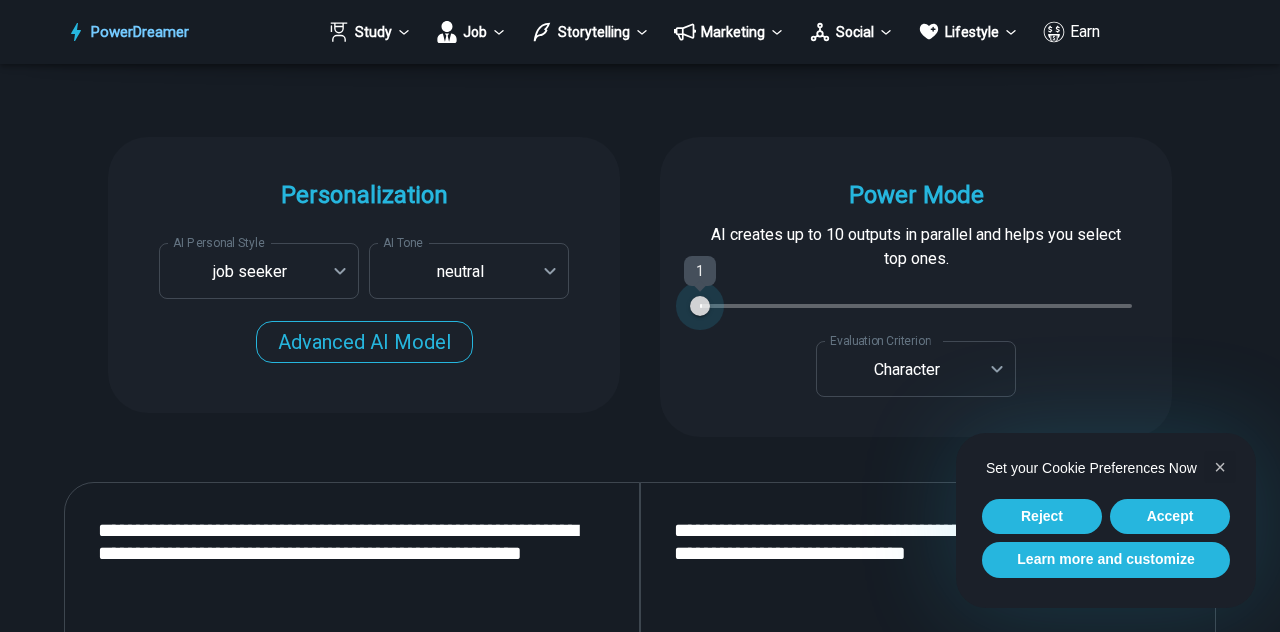 type on "*" 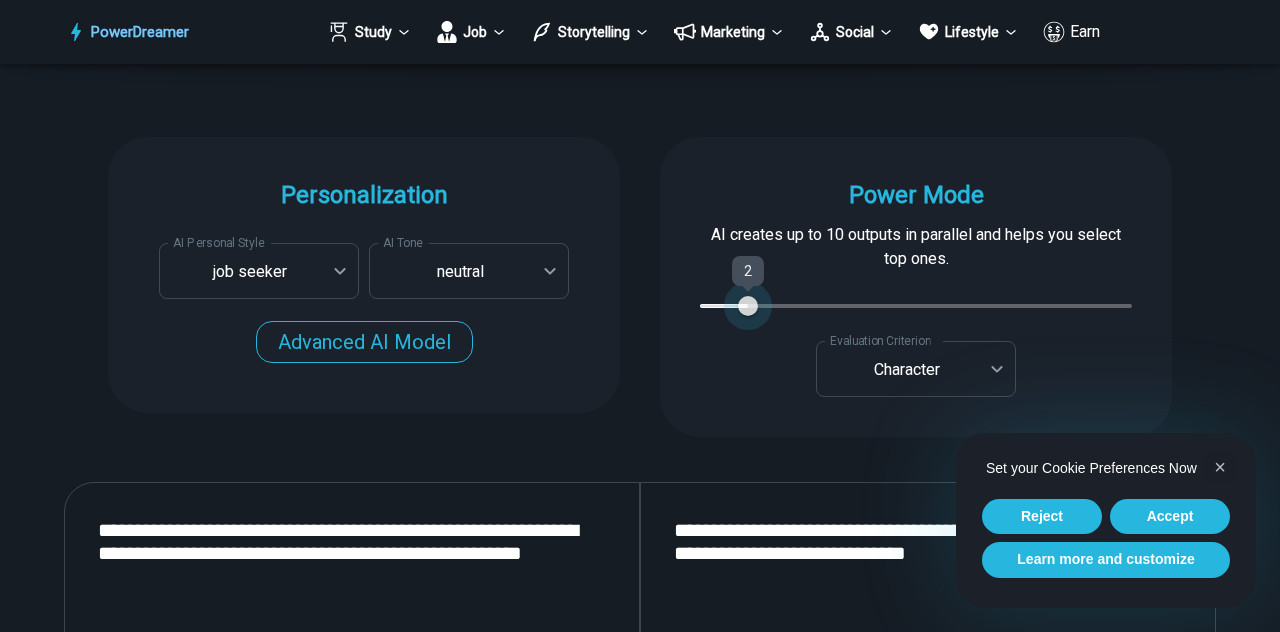 type on "*" 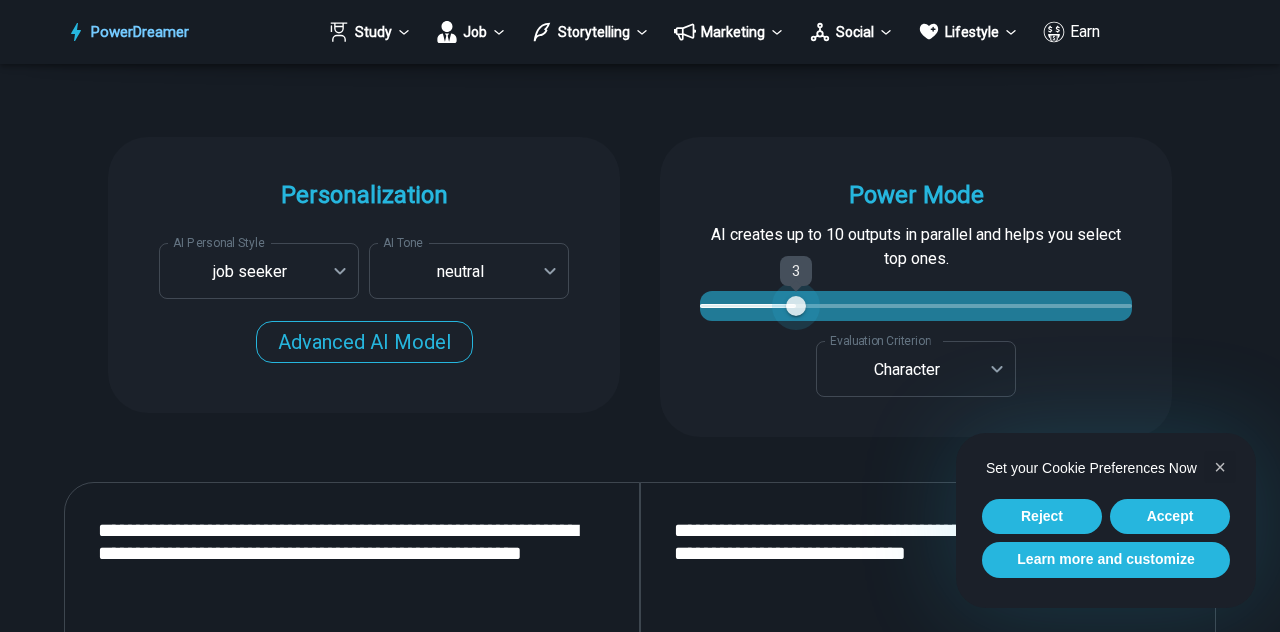 type on "*" 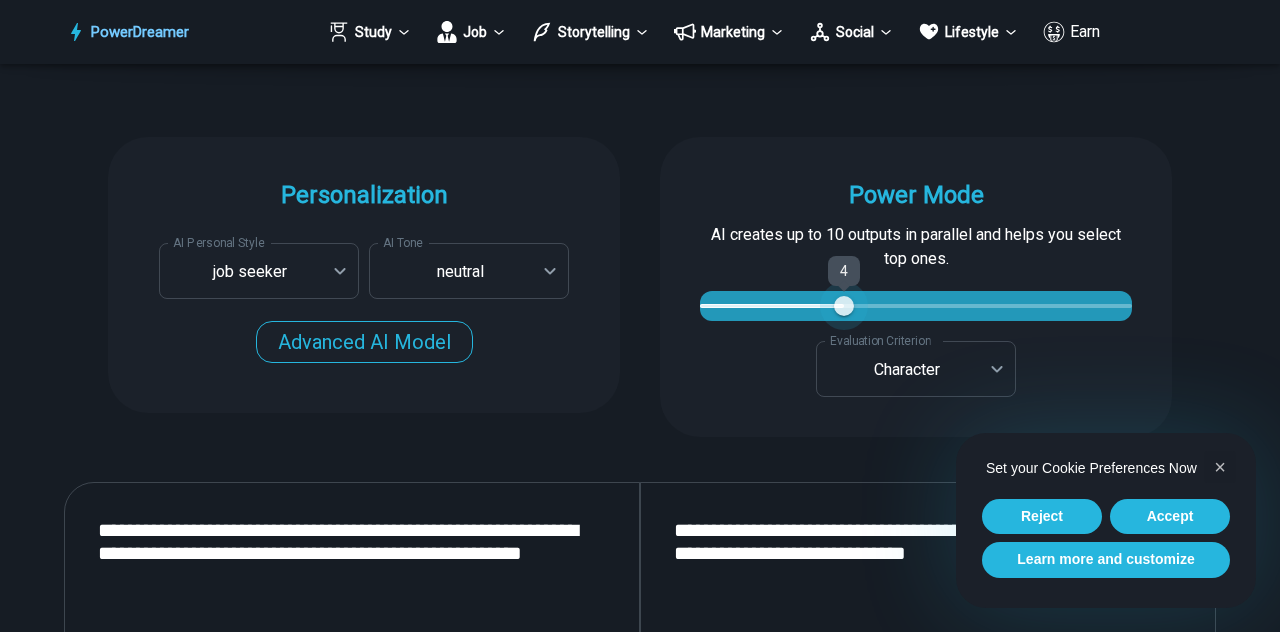 type on "*" 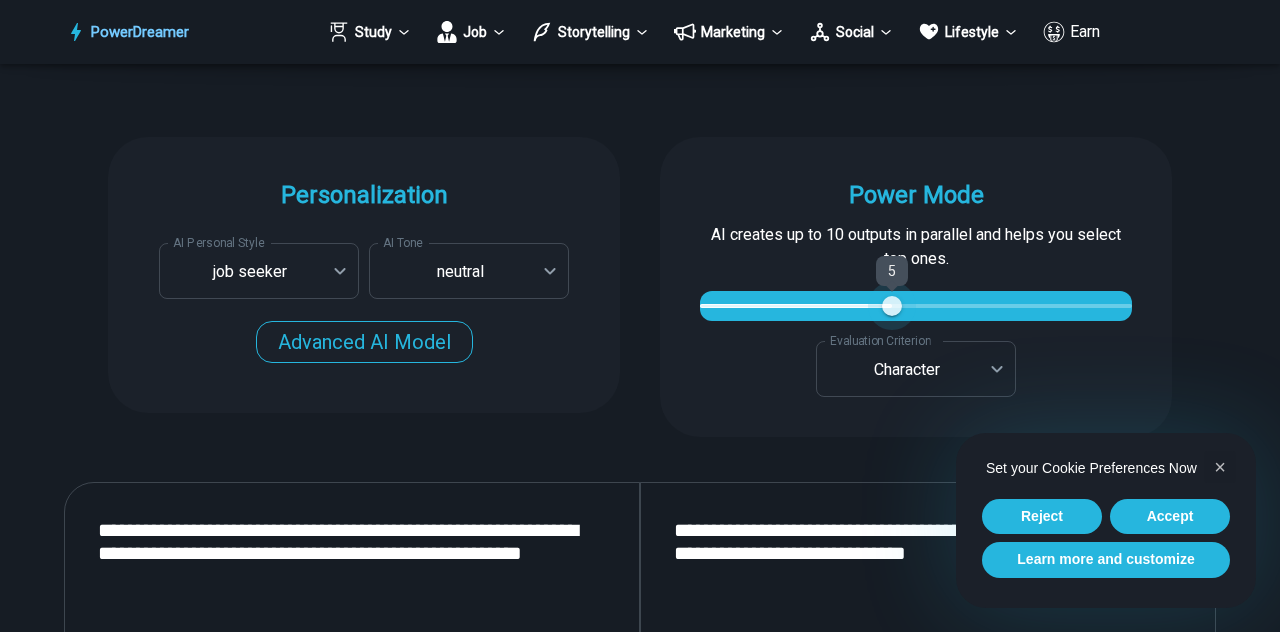type on "*" 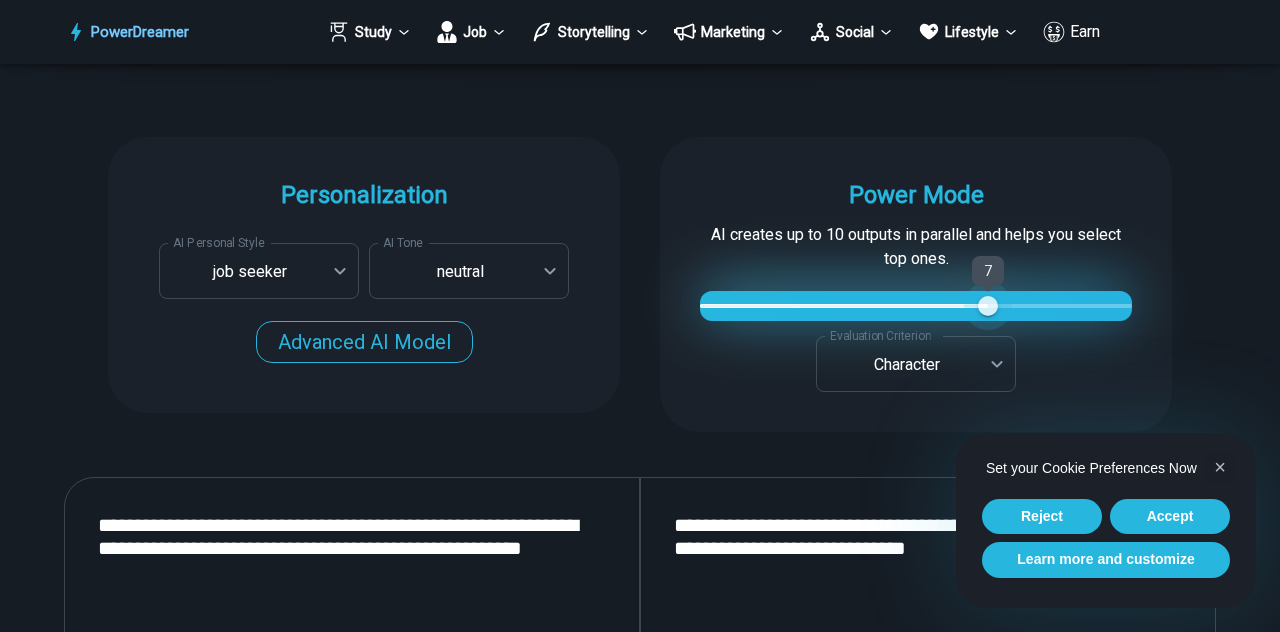 type on "*" 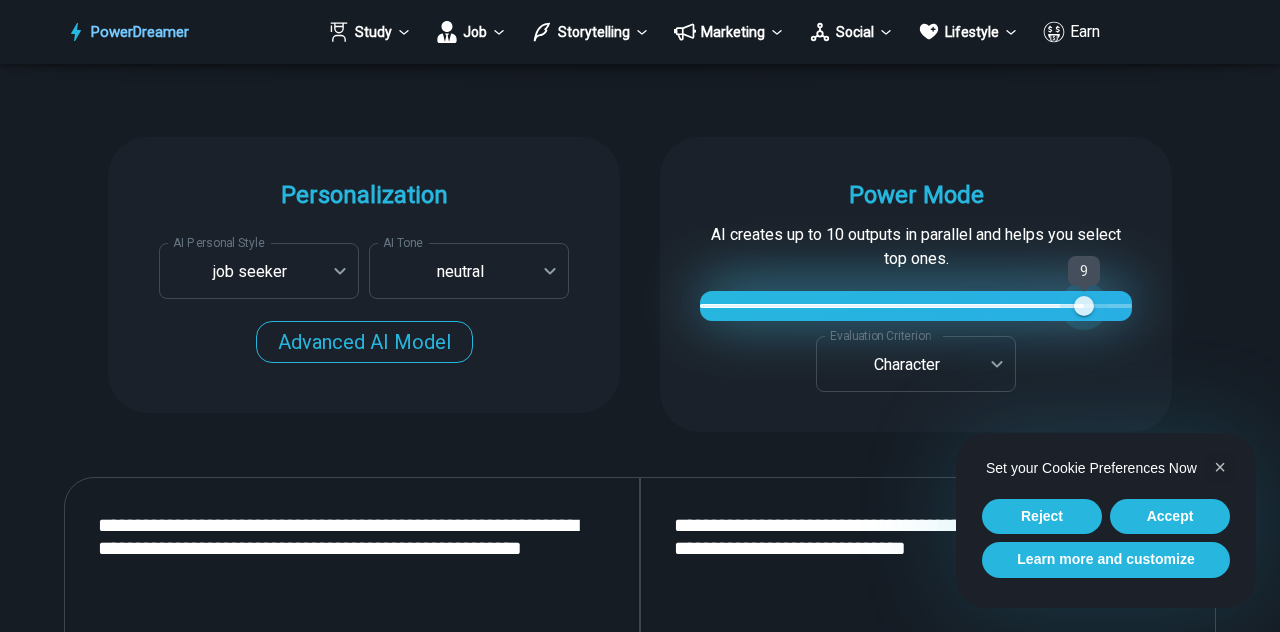 type on "**" 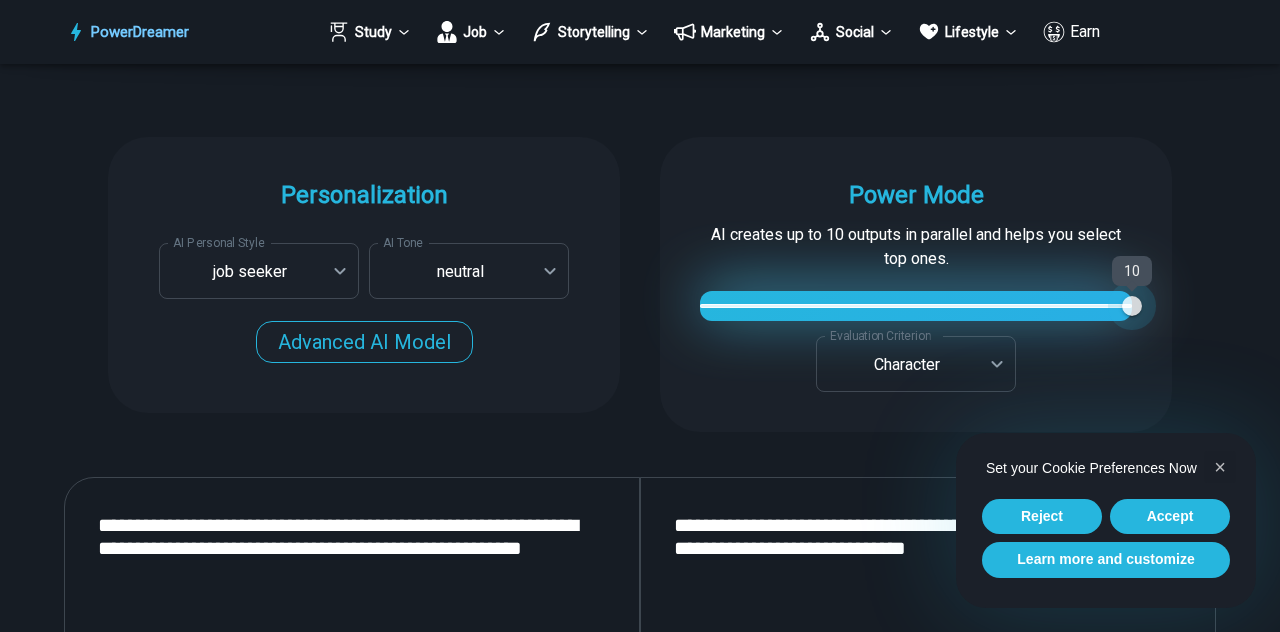 drag, startPoint x: 690, startPoint y: 307, endPoint x: 1133, endPoint y: 327, distance: 443.45123 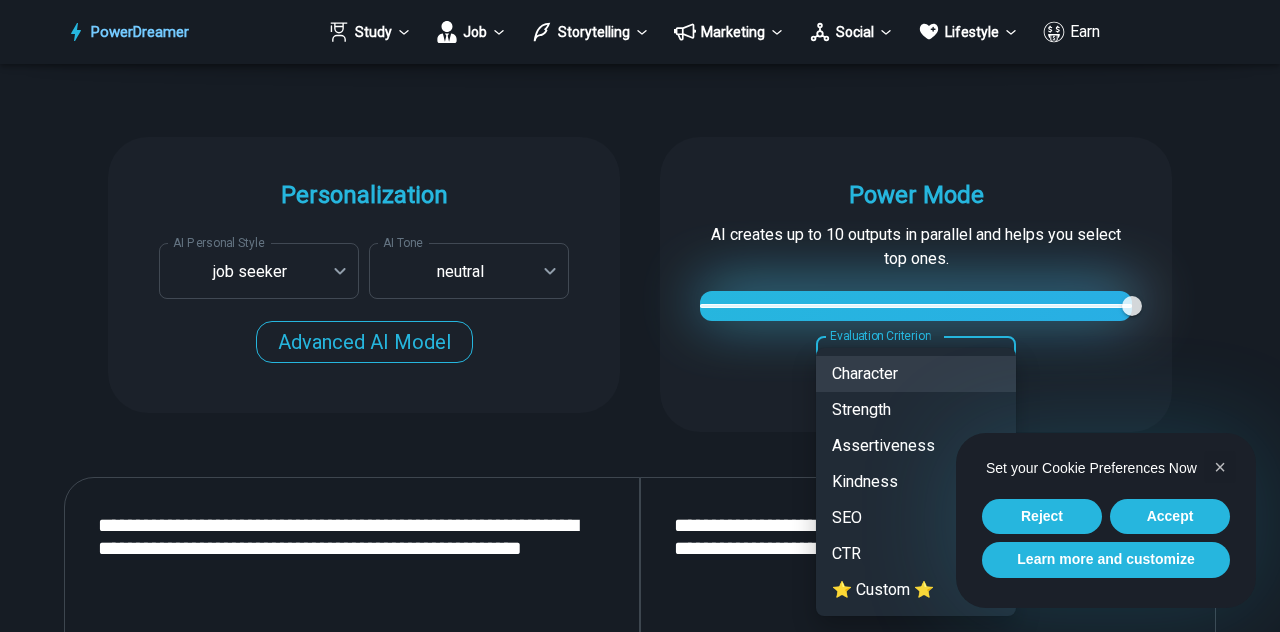 click on "PowerDreamer Study Job Storytelling Marketing Social Lifestyle Earn AI Cover Letter Generator Get cover letters tailored for each job opening in seconds START Faster with PowerDreamer 213,242  AI-Generated Outputs.  50,000+ Users. 60+ AI Tools. PowerDreamer saved me a ton of stress and even more time. Highly recommend. [PERSON_NAME] is a writer and producer with experience at Morning Rush, [US_STATE] PBS, Metro Weekly and The [US_STATE] Times I received a job offer [DATE] that your awesome website helped me get. Thank you! I will be singing your praises. [PERSON_NAME] signed up to PowerDreamer [DATE] and received his job offer [DATE] Absolutely love this program!! I'm usually hesitant to pay for anything without being able to try it for free first. However, I was desperate to get resume writing help and this program far exceeded my expectations! I have been telling anyone I know looking for a job to try it. [PERSON_NAME] [PERSON_NAME], Product Manager in E-Commerce [PERSON_NAME] [PERSON_NAME] [PERSON_NAME] AI Tone" at bounding box center [640, 1466] 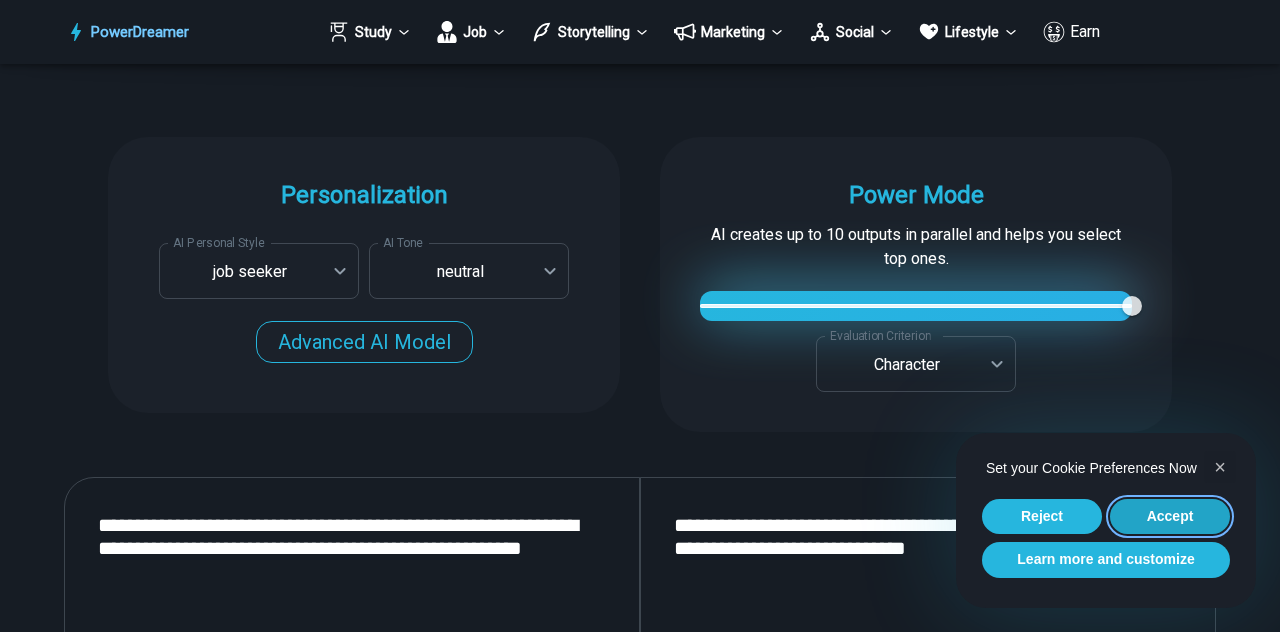 click on "Accept" at bounding box center [1170, 517] 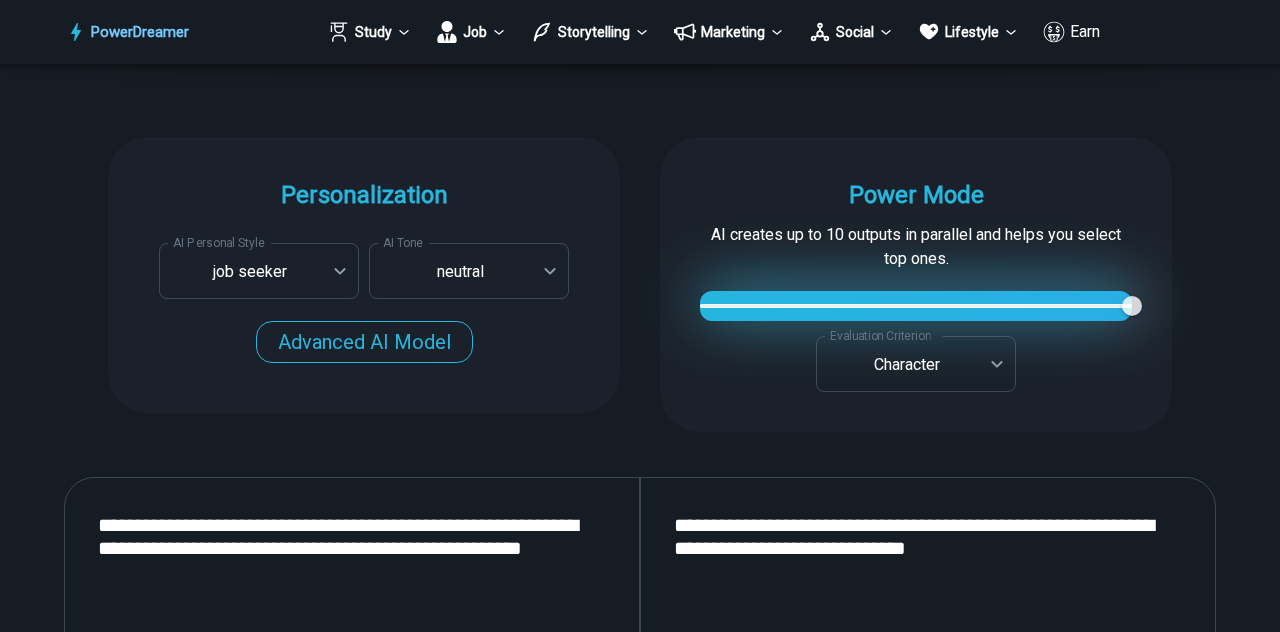 scroll, scrollTop: 0, scrollLeft: 0, axis: both 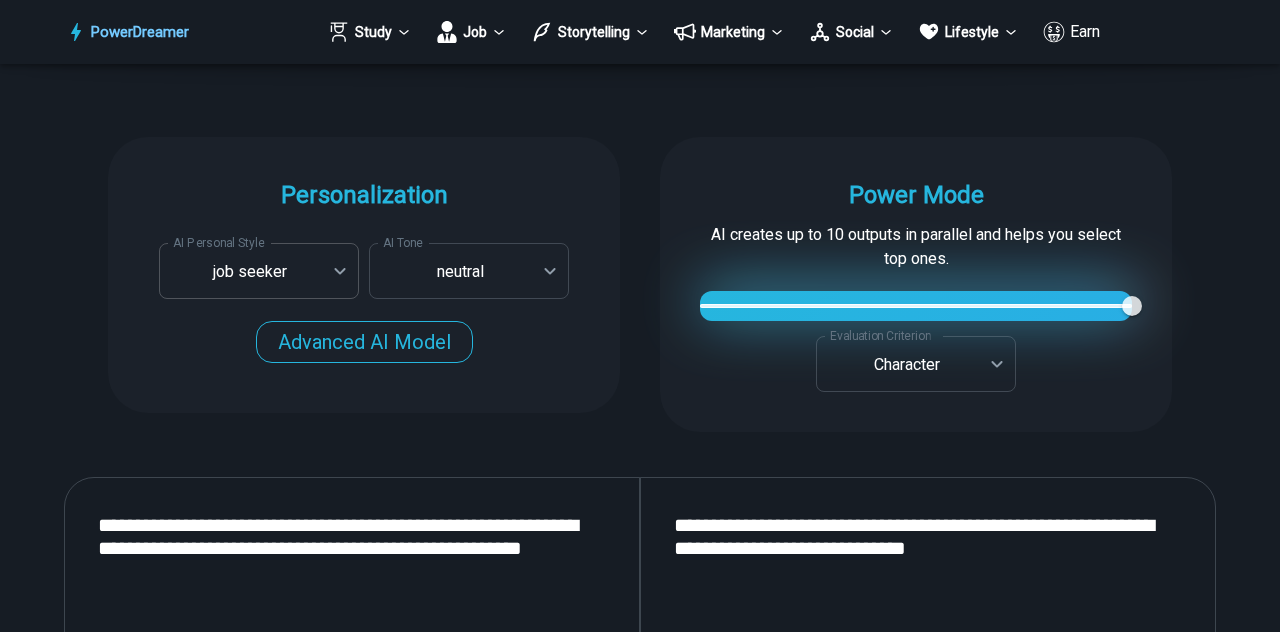 click on "PowerDreamer Study Job Storytelling Marketing Social Lifestyle Earn AI Cover Letter Generator Get cover letters tailored for each job opening in seconds START Faster with PowerDreamer 213,242  AI-Generated Outputs.  50,000+ Users. 60+ AI Tools. PowerDreamer saved me a ton of stress and even more time. Highly recommend. [PERSON_NAME] is a writer and producer with experience at Morning Rush, [US_STATE] PBS, Metro Weekly and The [US_STATE] Times I received a job offer [DATE] that your awesome website helped me get. Thank you! I will be singing your praises. [PERSON_NAME] signed up to PowerDreamer [DATE] and received his job offer [DATE] Absolutely love this program!! I'm usually hesitant to pay for anything without being able to try it for free first. However, I was desperate to get resume writing help and this program far exceeded my expectations! I have been telling anyone I know looking for a job to try it. [PERSON_NAME] [PERSON_NAME], Product Manager in E-Commerce [PERSON_NAME] [PERSON_NAME] [PERSON_NAME] AI Tone" at bounding box center (640, 1466) 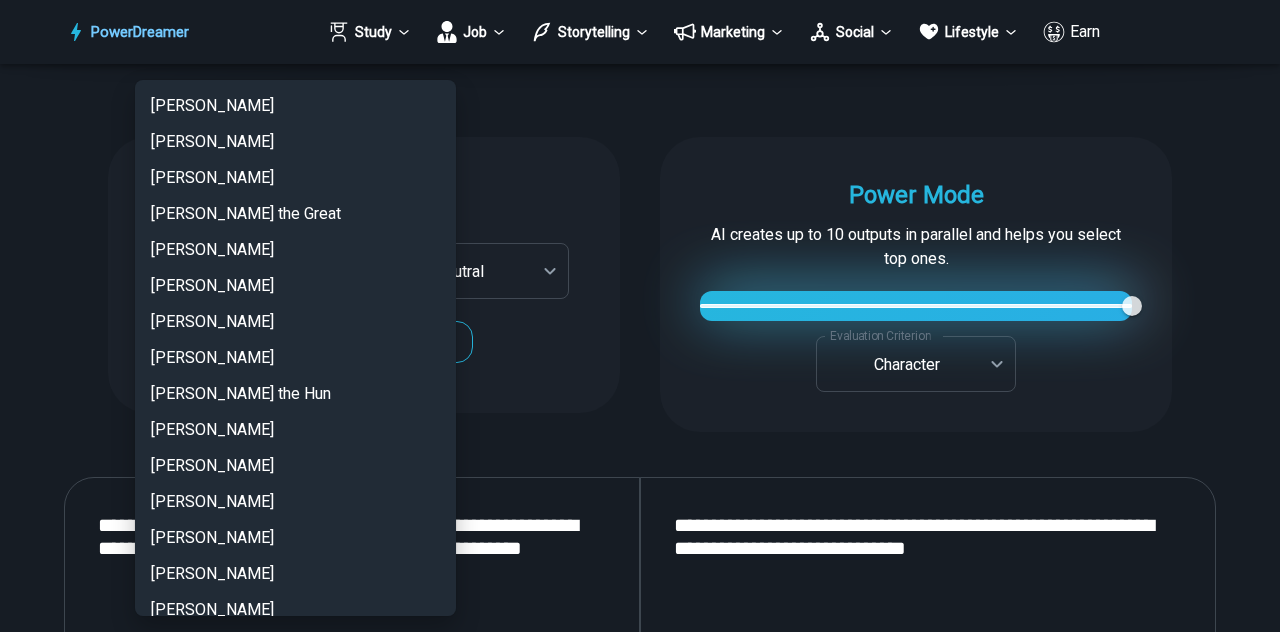 scroll, scrollTop: 4402, scrollLeft: 0, axis: vertical 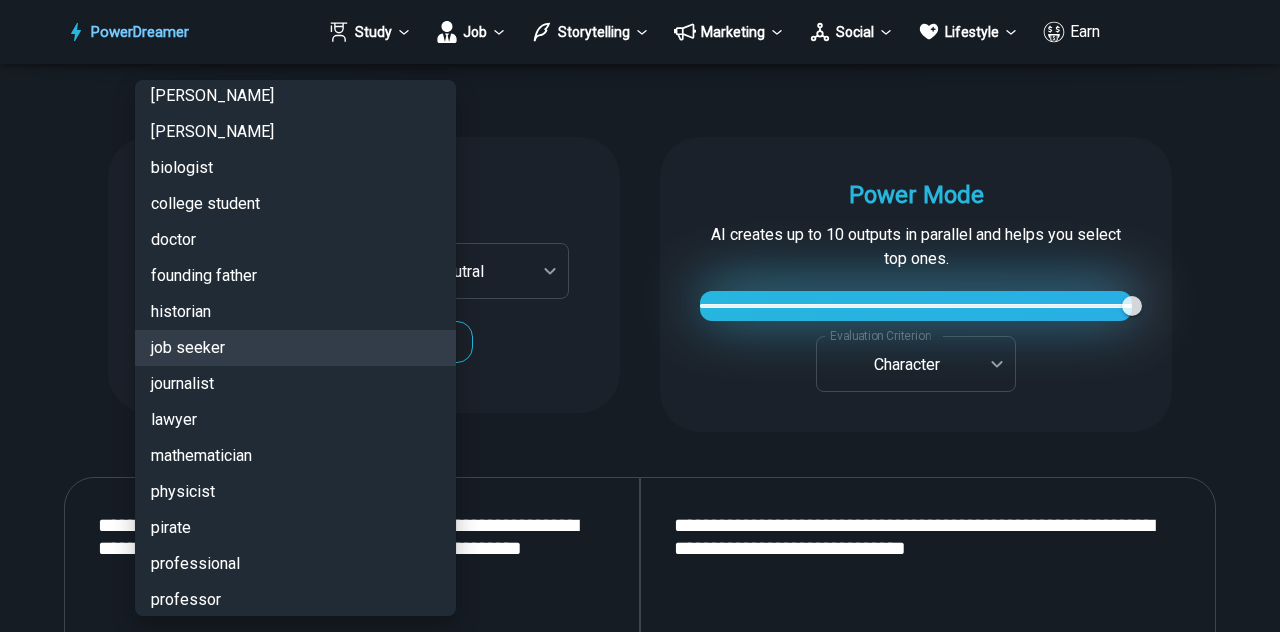click at bounding box center [640, 316] 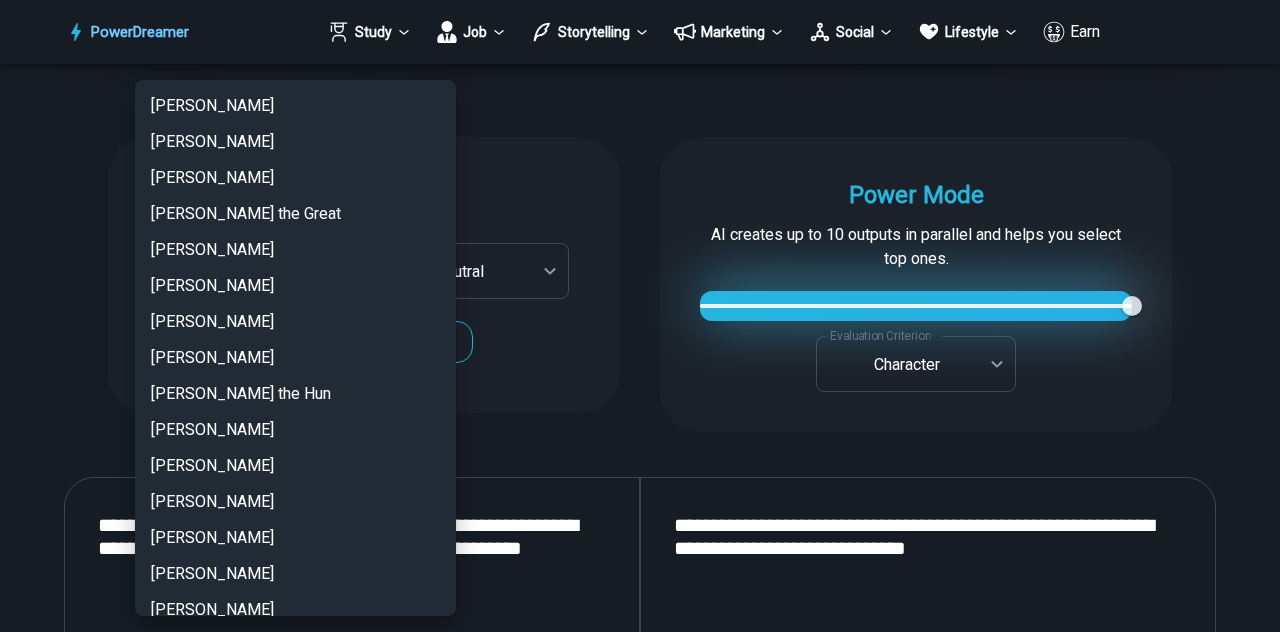 click on "PowerDreamer Study Job Storytelling Marketing Social Lifestyle Earn AI Cover Letter Generator Get cover letters tailored for each job opening in seconds START Faster with PowerDreamer 213,242  AI-Generated Outputs.  50,000+ Users. 60+ AI Tools. PowerDreamer saved me a ton of stress and even more time. Highly recommend. [PERSON_NAME] is a writer and producer with experience at Morning Rush, [US_STATE] PBS, Metro Weekly and The [US_STATE] Times I received a job offer [DATE] that your awesome website helped me get. Thank you! I will be singing your praises. [PERSON_NAME] signed up to PowerDreamer [DATE] and received his job offer [DATE] Absolutely love this program!! I'm usually hesitant to pay for anything without being able to try it for free first. However, I was desperate to get resume writing help and this program far exceeded my expectations! I have been telling anyone I know looking for a job to try it. [PERSON_NAME] [PERSON_NAME], Product Manager in E-Commerce [PERSON_NAME] [PERSON_NAME] [PERSON_NAME] AI Tone" at bounding box center (640, 1466) 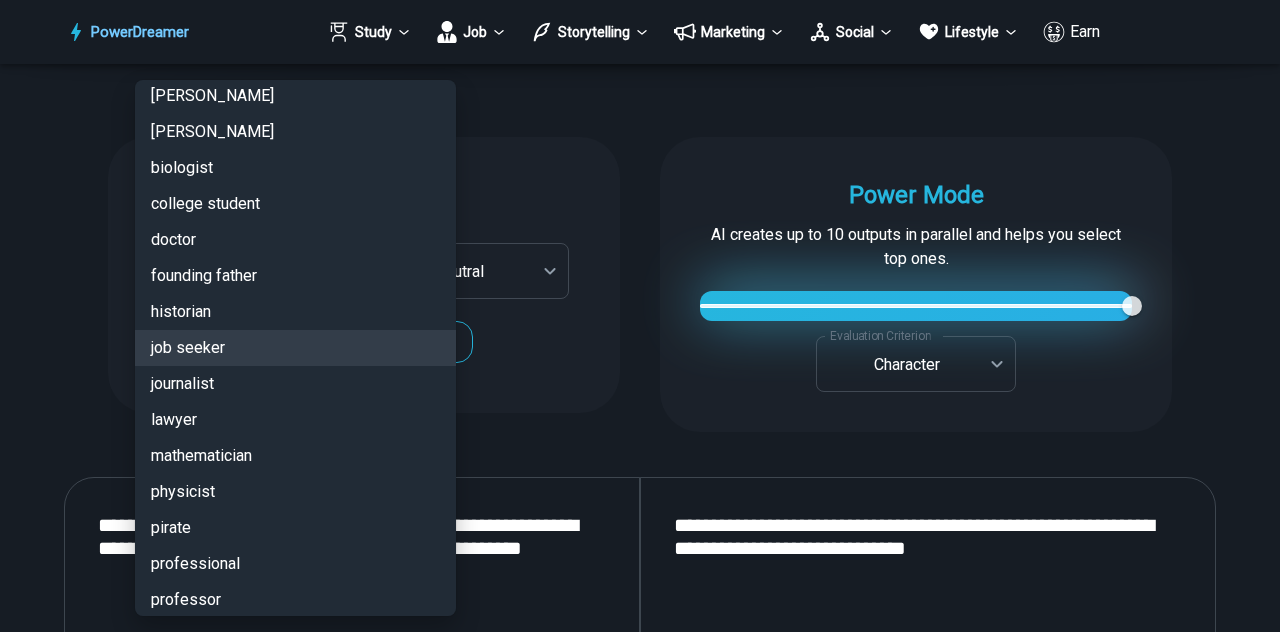 click at bounding box center [640, 316] 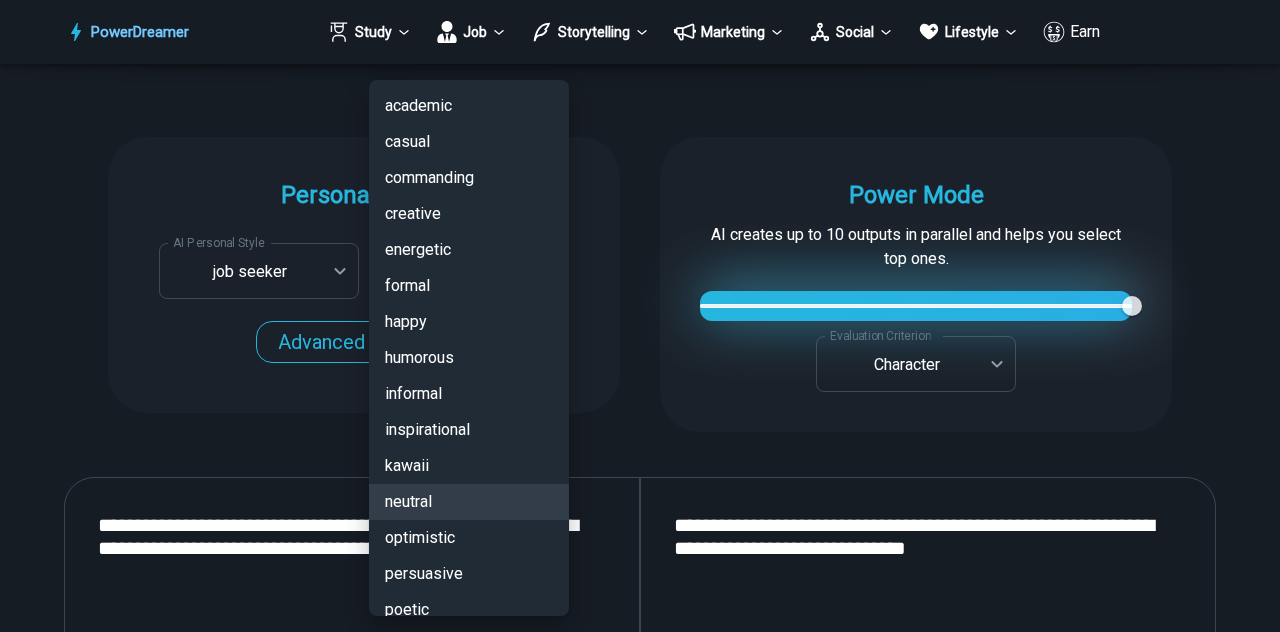 click on "PowerDreamer Study Job Storytelling Marketing Social Lifestyle Earn AI Cover Letter Generator Get cover letters tailored for each job opening in seconds START Faster with PowerDreamer 213,242  AI-Generated Outputs.  50,000+ Users. 60+ AI Tools. PowerDreamer saved me a ton of stress and even more time. Highly recommend. [PERSON_NAME] is a writer and producer with experience at Morning Rush, [US_STATE] PBS, Metro Weekly and The [US_STATE] Times I received a job offer [DATE] that your awesome website helped me get. Thank you! I will be singing your praises. [PERSON_NAME] signed up to PowerDreamer [DATE] and received his job offer [DATE] Absolutely love this program!! I'm usually hesitant to pay for anything without being able to try it for free first. However, I was desperate to get resume writing help and this program far exceeded my expectations! I have been telling anyone I know looking for a job to try it. [PERSON_NAME] [PERSON_NAME], Product Manager in E-Commerce [PERSON_NAME] [PERSON_NAME] [PERSON_NAME] AI Tone" at bounding box center (640, 1466) 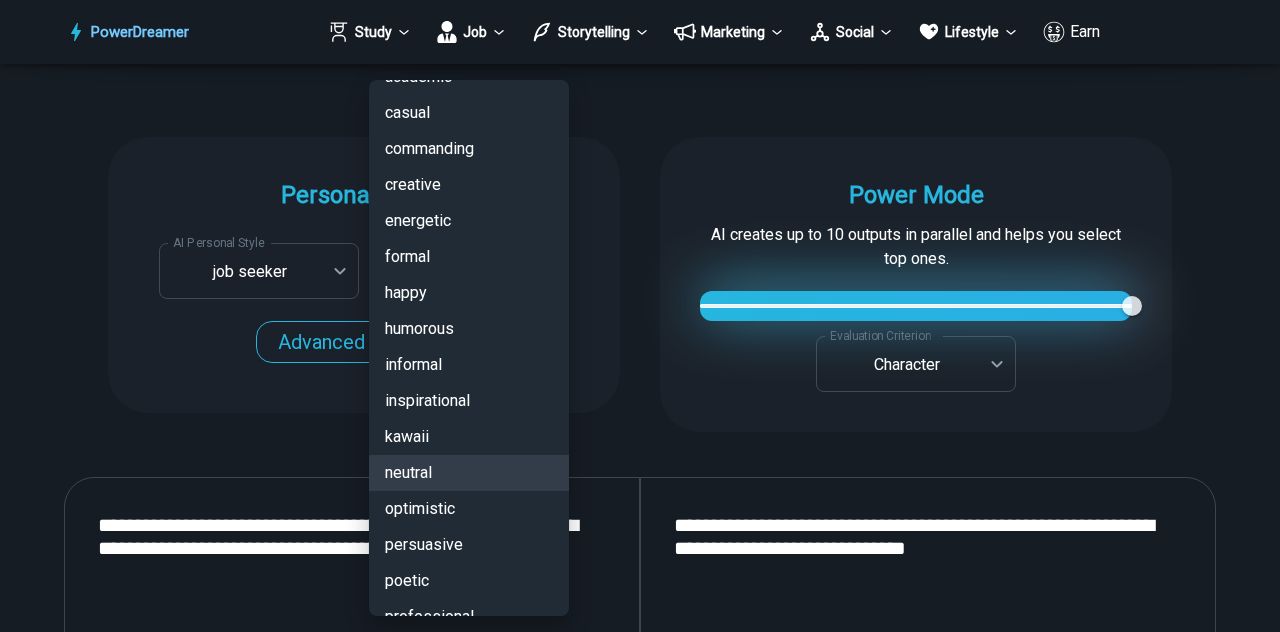 scroll, scrollTop: 0, scrollLeft: 0, axis: both 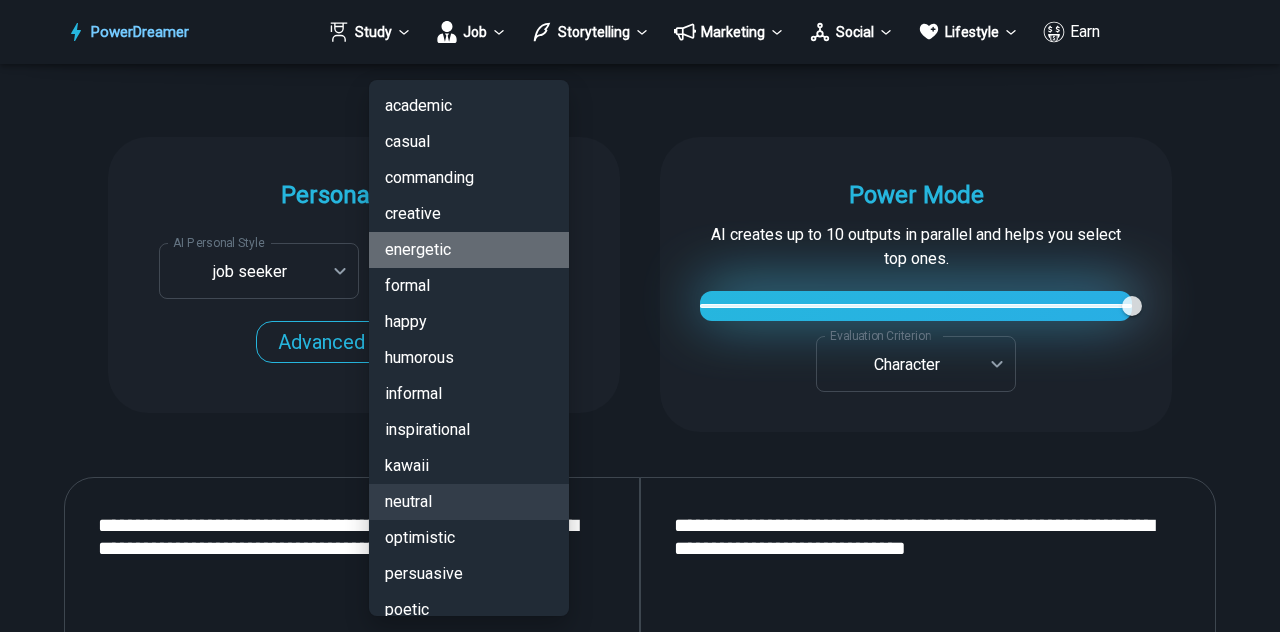 click on "energetic" at bounding box center [469, 250] 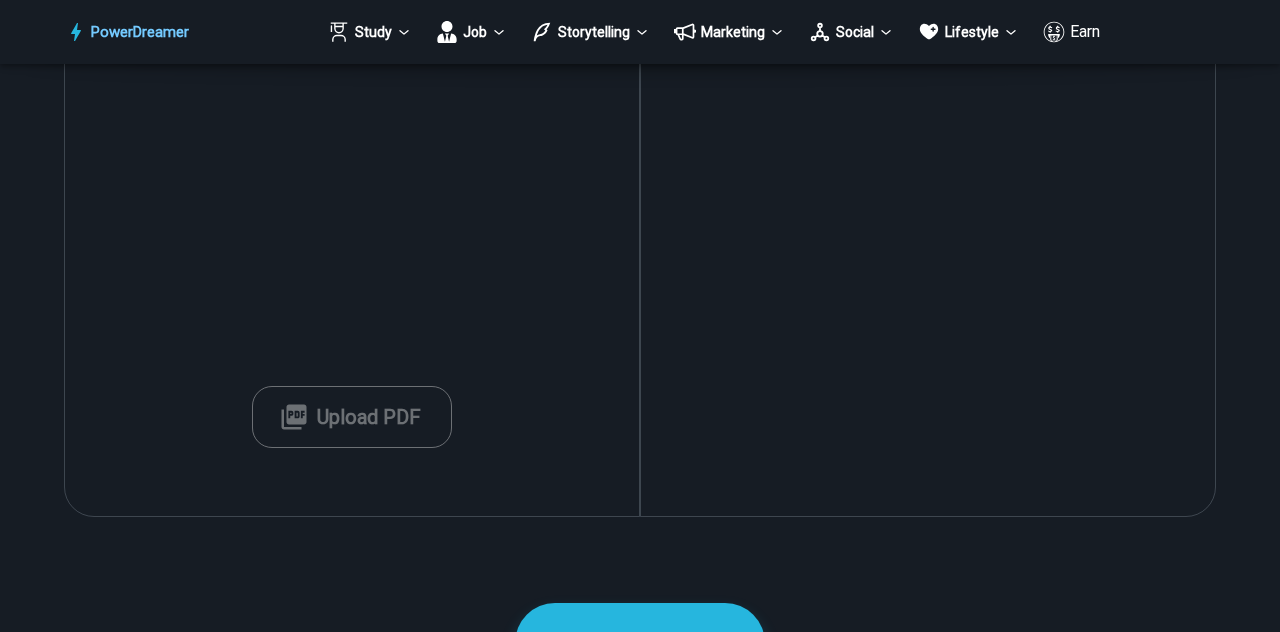 scroll, scrollTop: 2540, scrollLeft: 0, axis: vertical 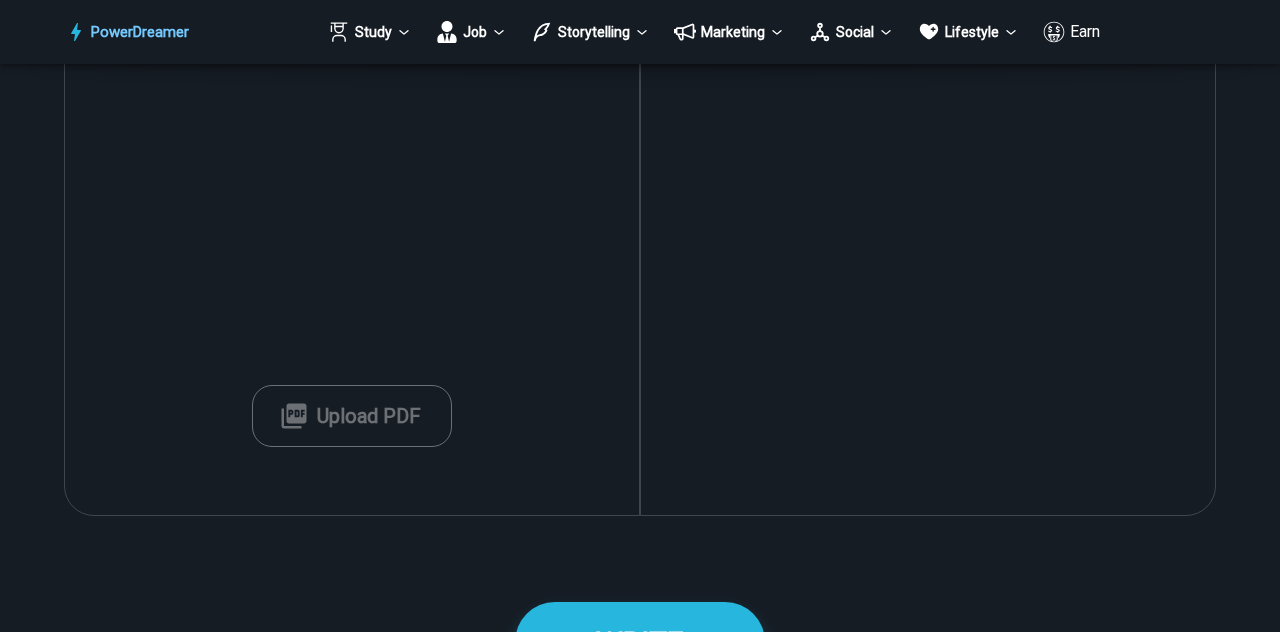 click on "Upload PDF" at bounding box center [352, 416] 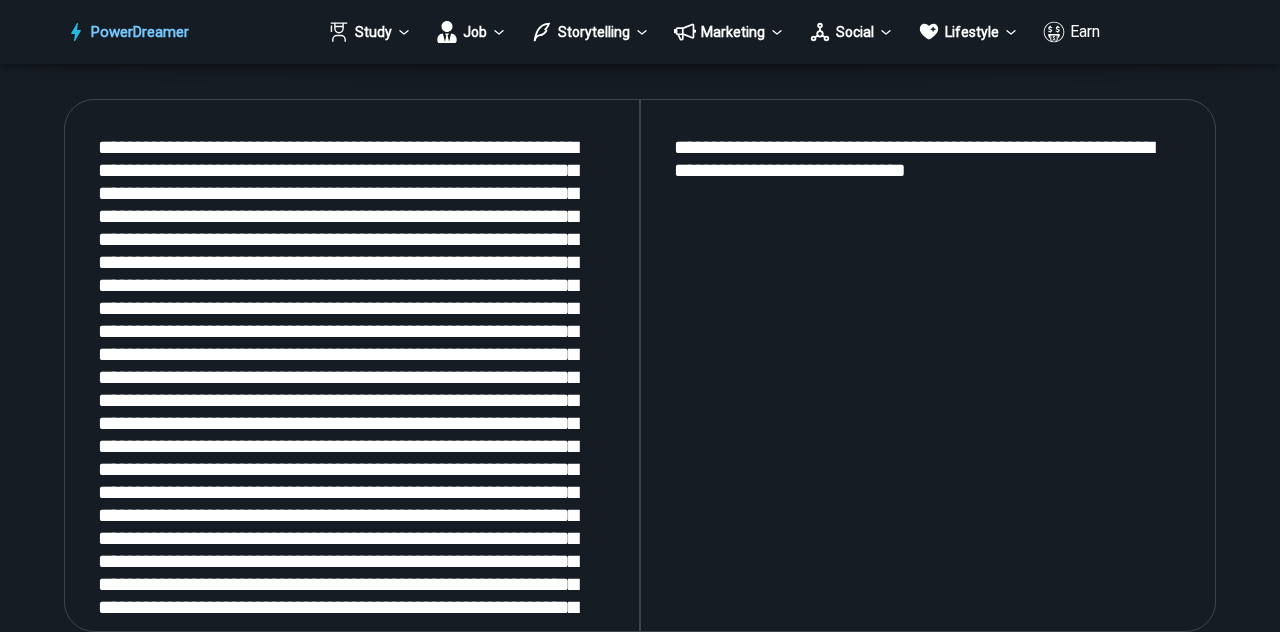 scroll, scrollTop: 2429, scrollLeft: 0, axis: vertical 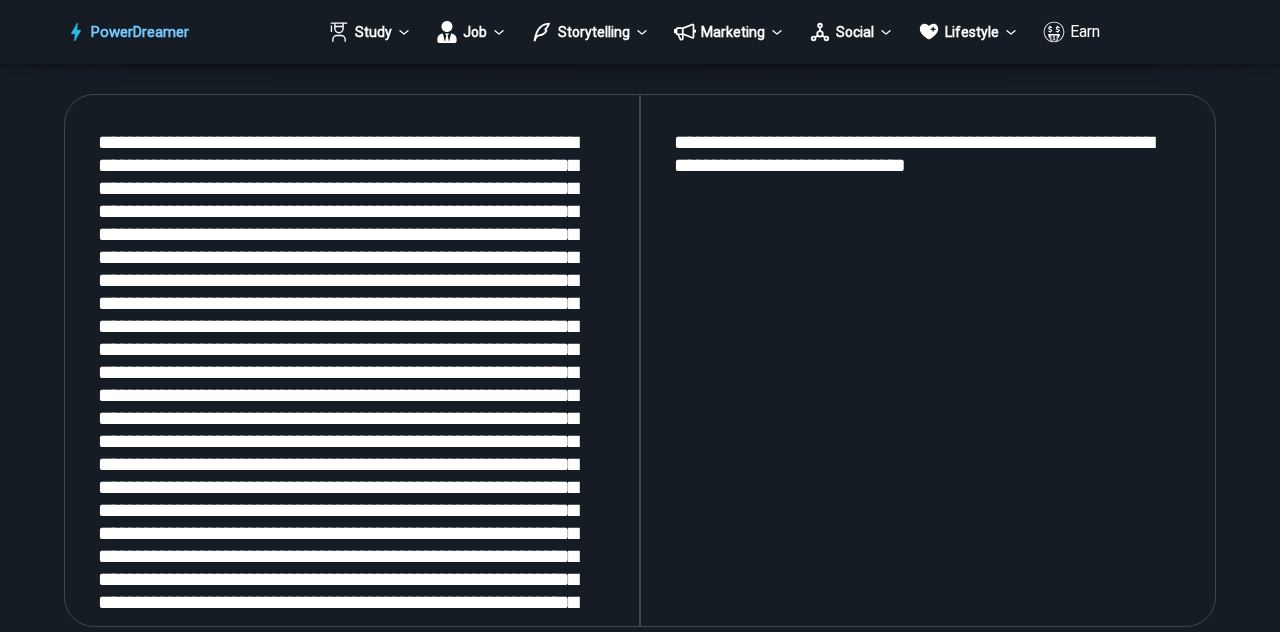click on "**********" at bounding box center (928, 361) 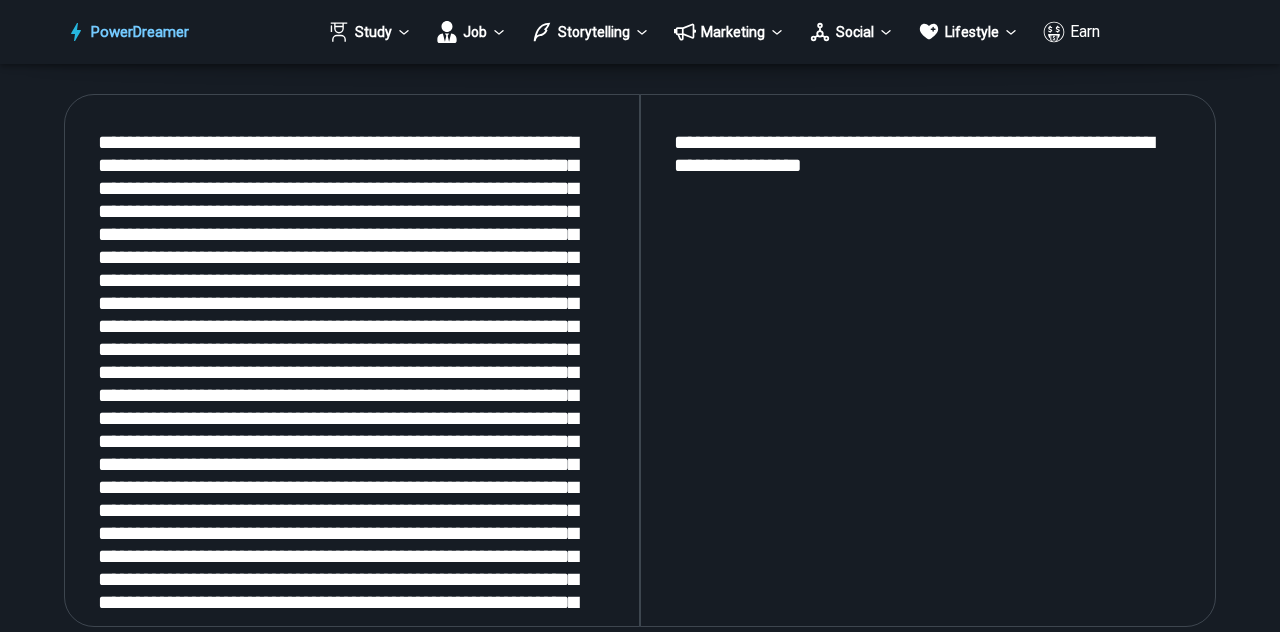 drag, startPoint x: 985, startPoint y: 180, endPoint x: 689, endPoint y: 113, distance: 303.48807 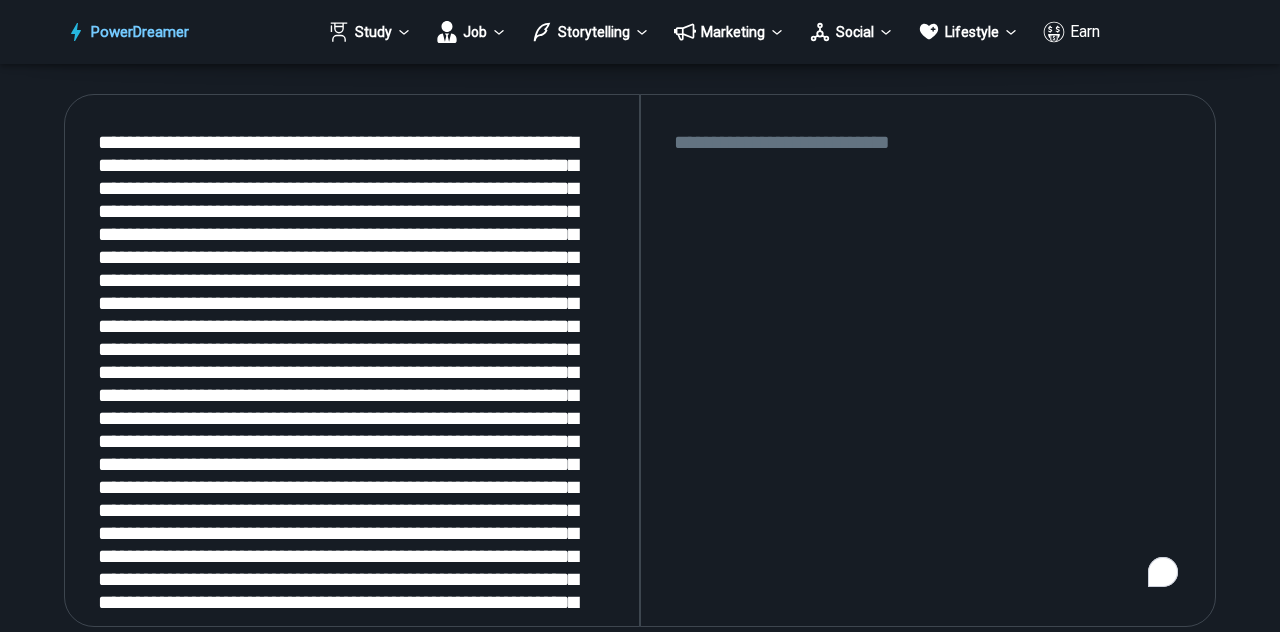 paste on "**********" 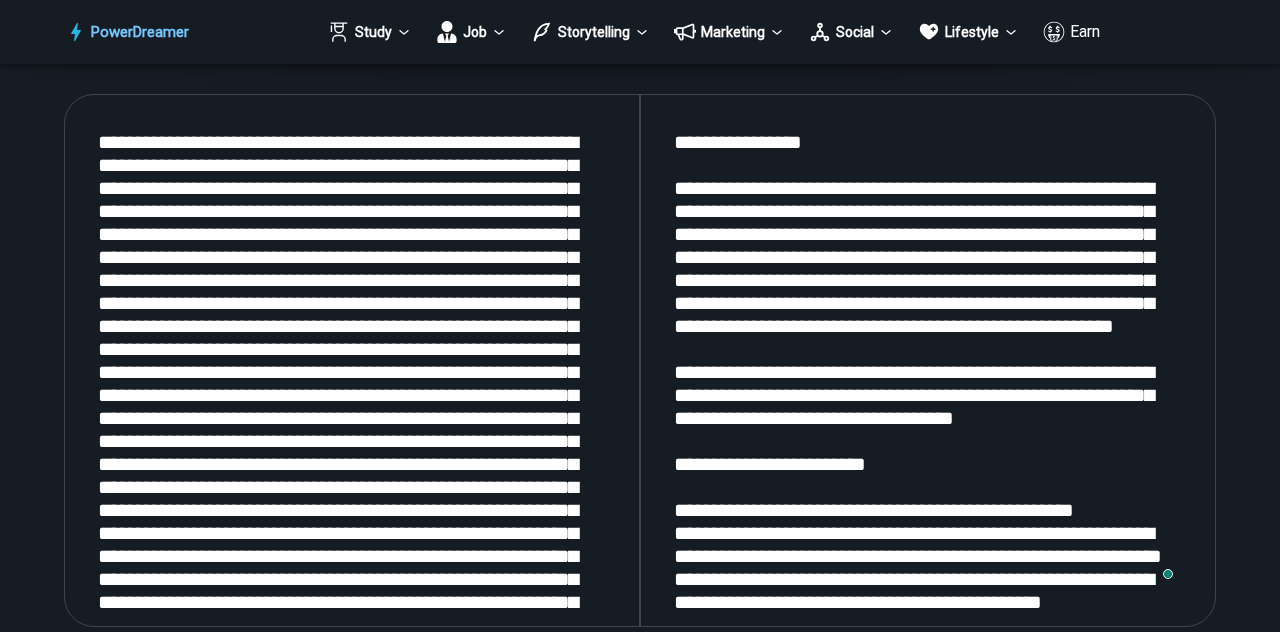 scroll, scrollTop: 1222, scrollLeft: 0, axis: vertical 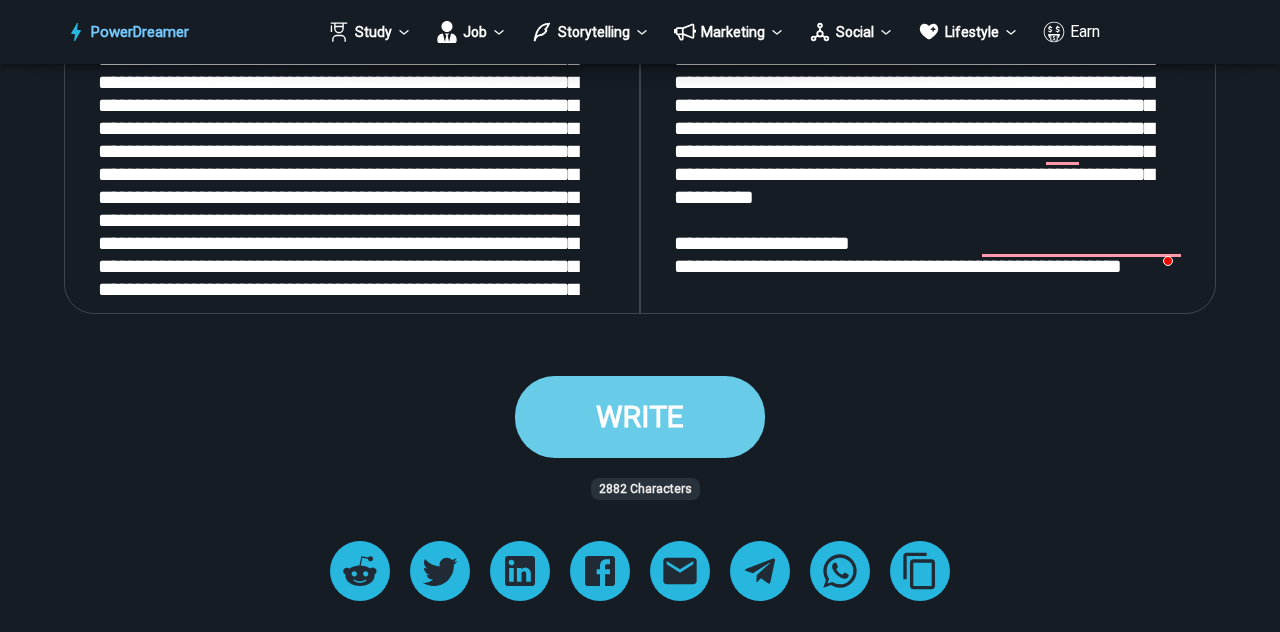 click on "WRITE" at bounding box center [640, 416] 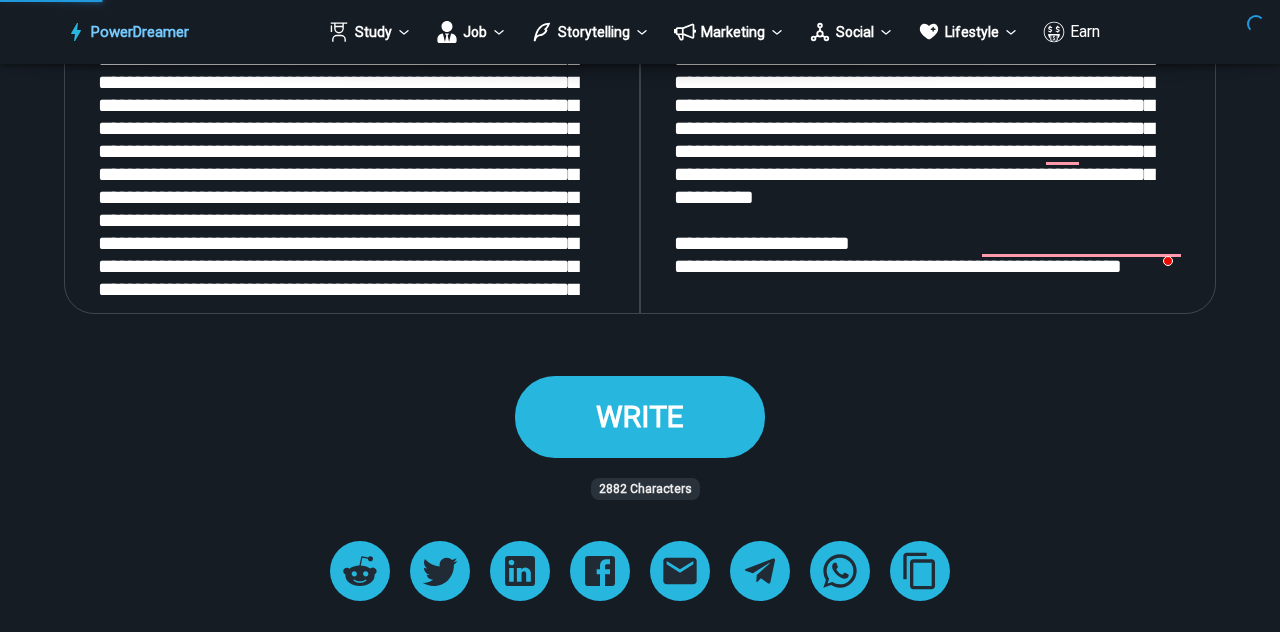 scroll, scrollTop: 0, scrollLeft: 0, axis: both 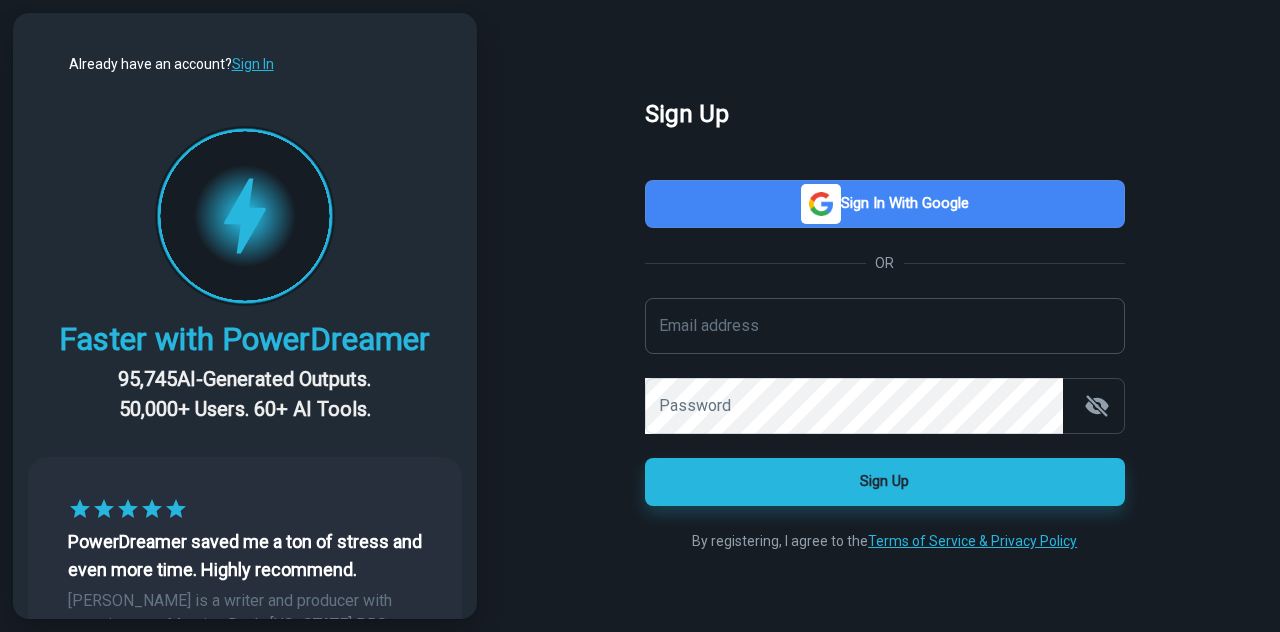 click on "Email address" at bounding box center [885, 326] 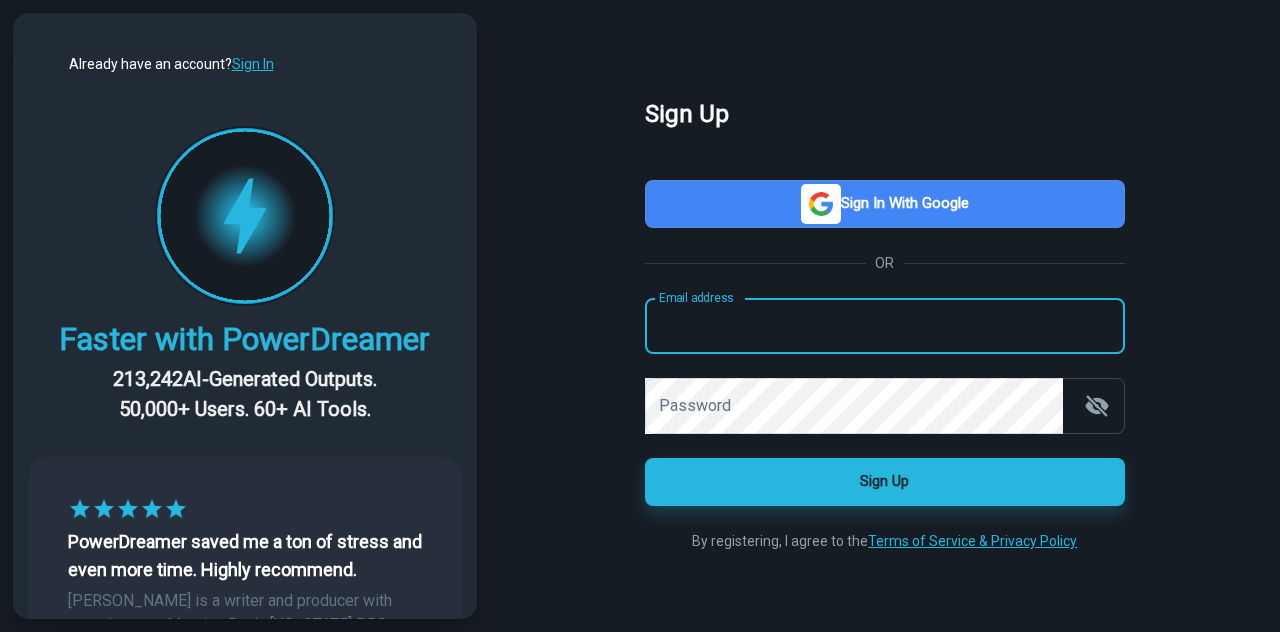 click on "Email address" at bounding box center [885, 326] 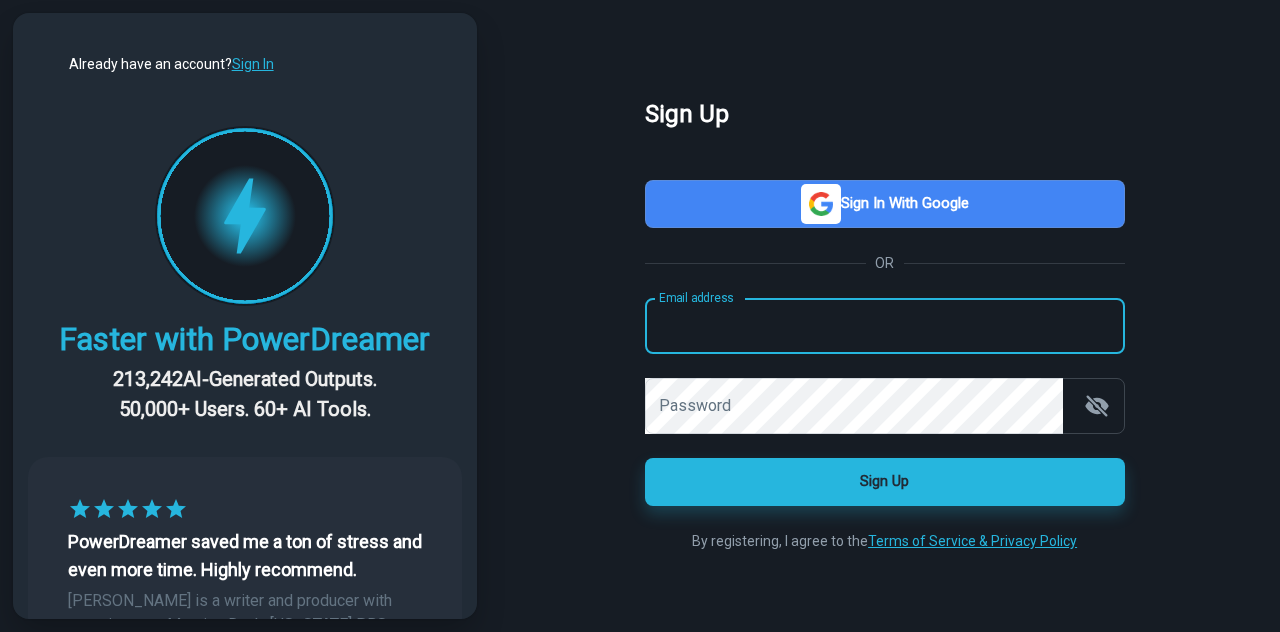 scroll, scrollTop: 0, scrollLeft: 0, axis: both 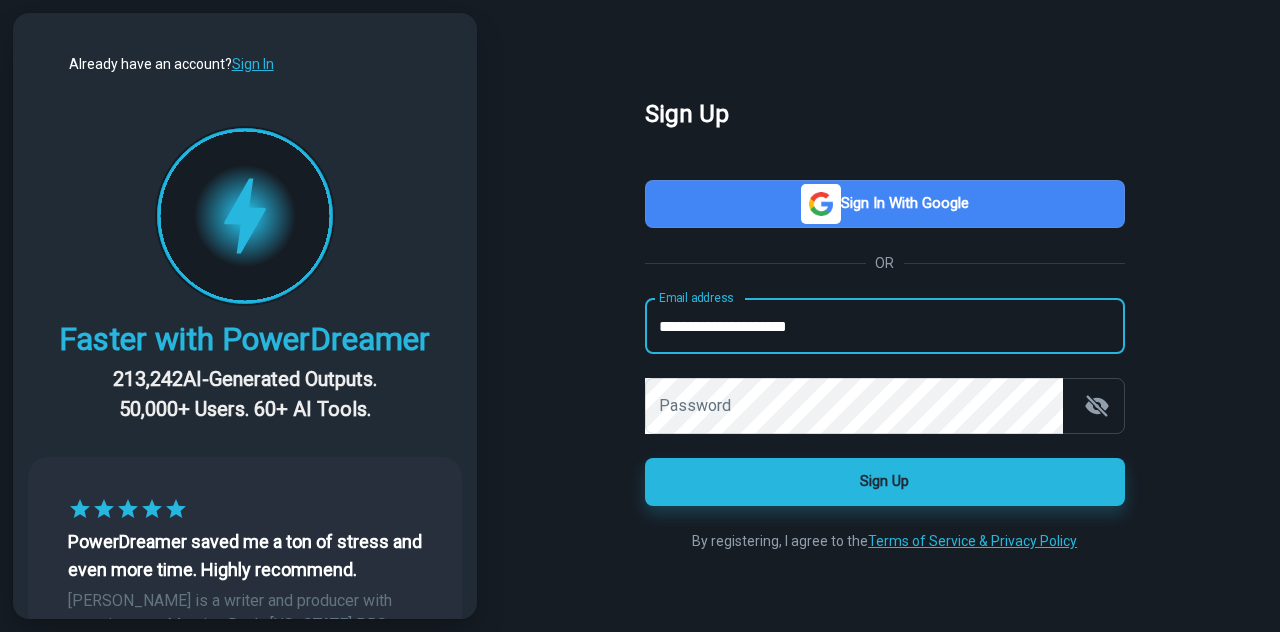 type on "**********" 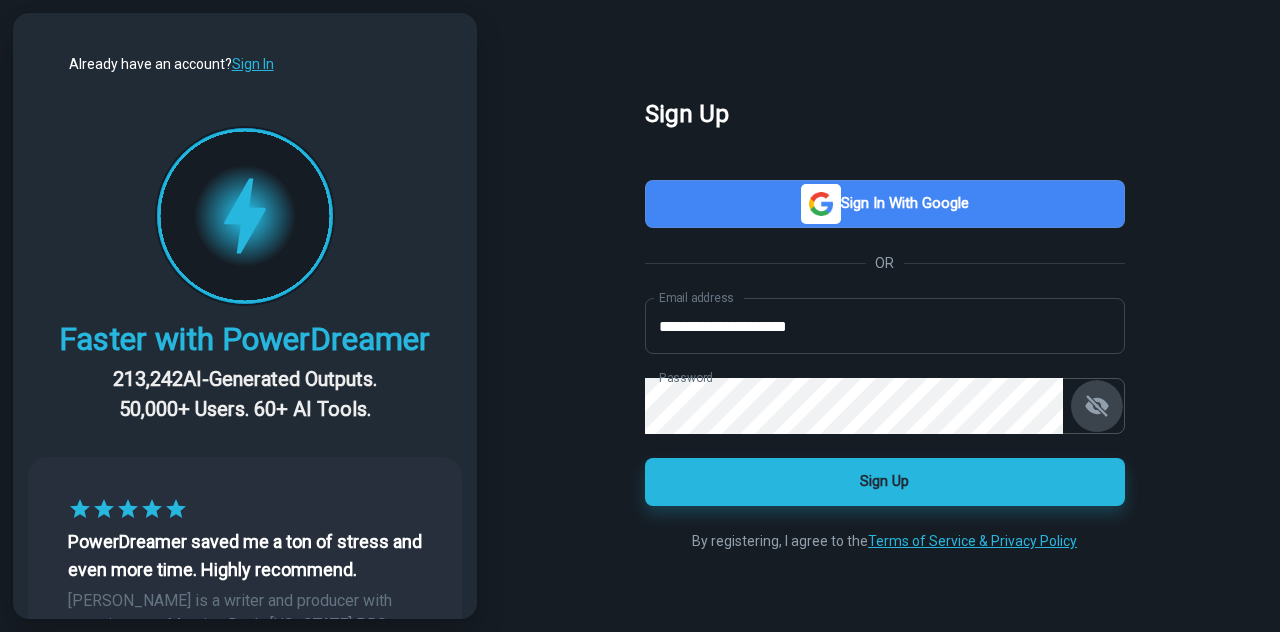 click 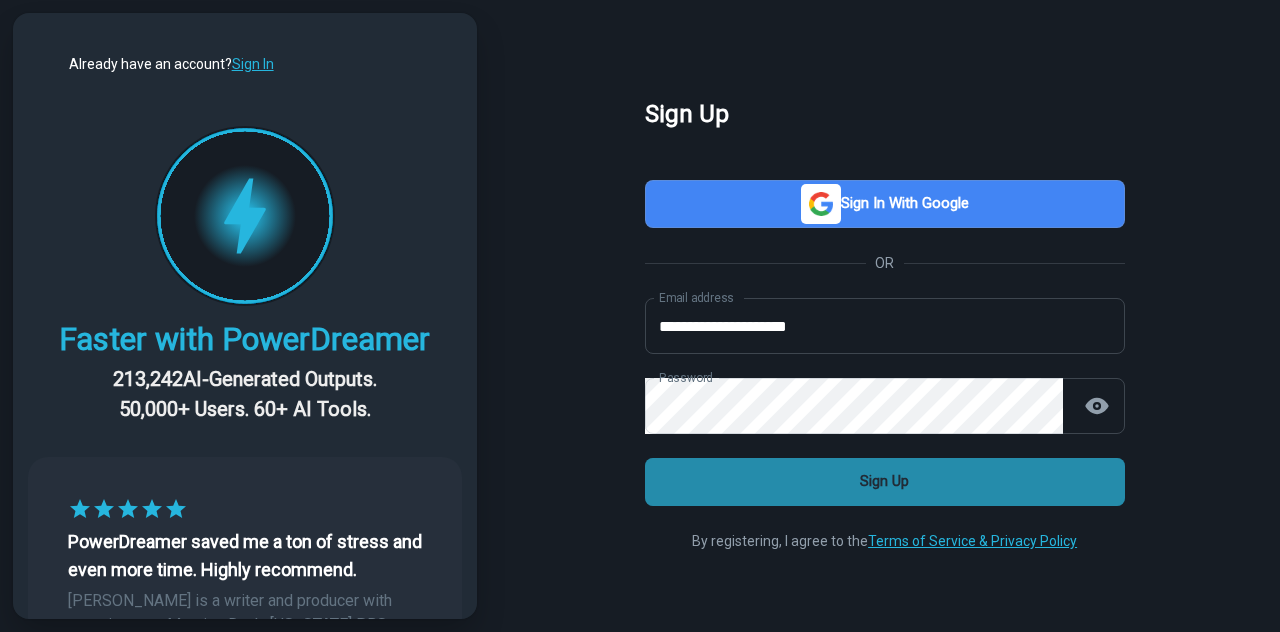 click on "Sign Up" at bounding box center (885, 482) 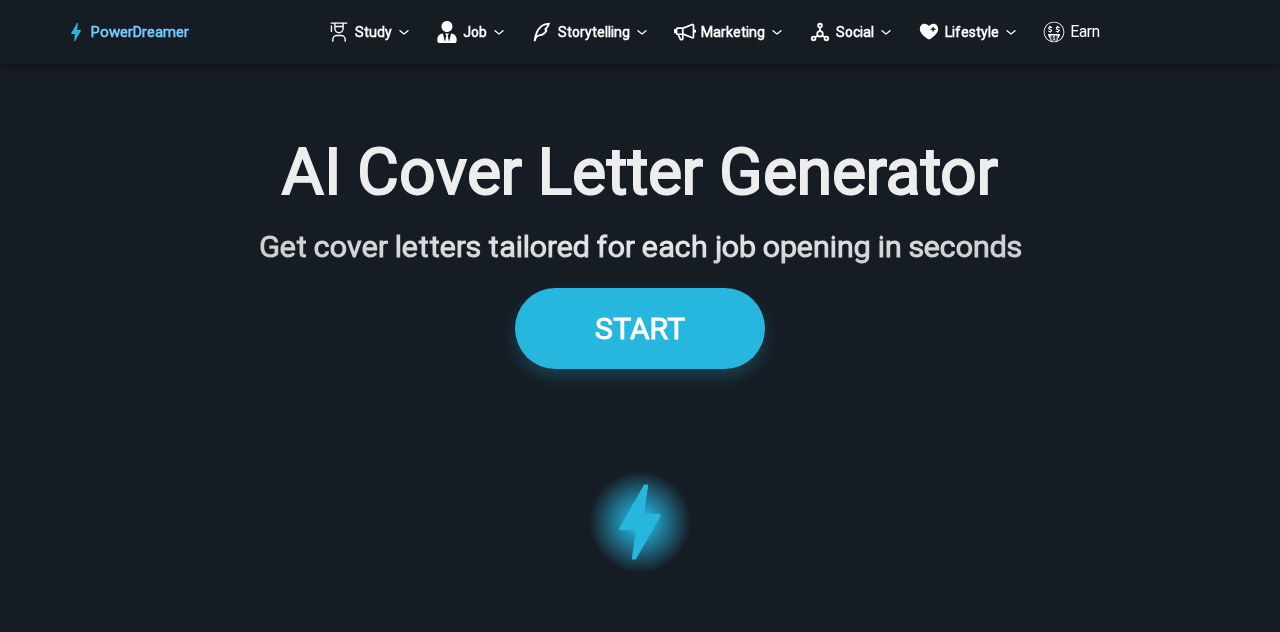 scroll, scrollTop: 0, scrollLeft: 0, axis: both 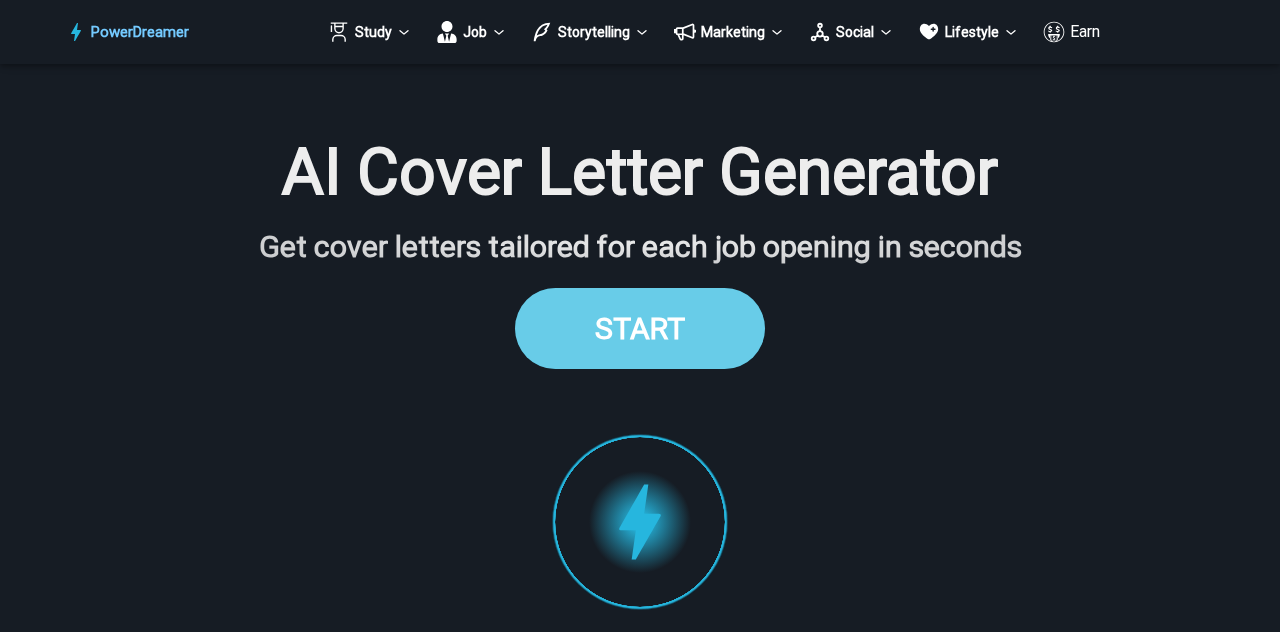 click on "START" at bounding box center (640, 328) 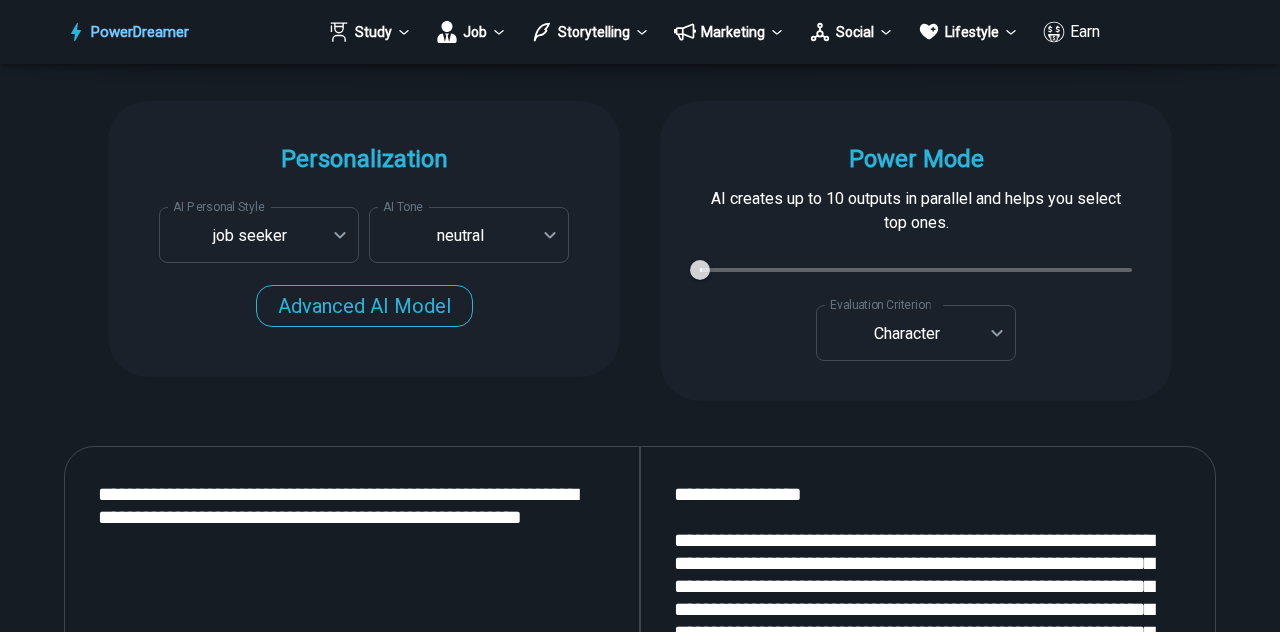 scroll, scrollTop: 2342, scrollLeft: 0, axis: vertical 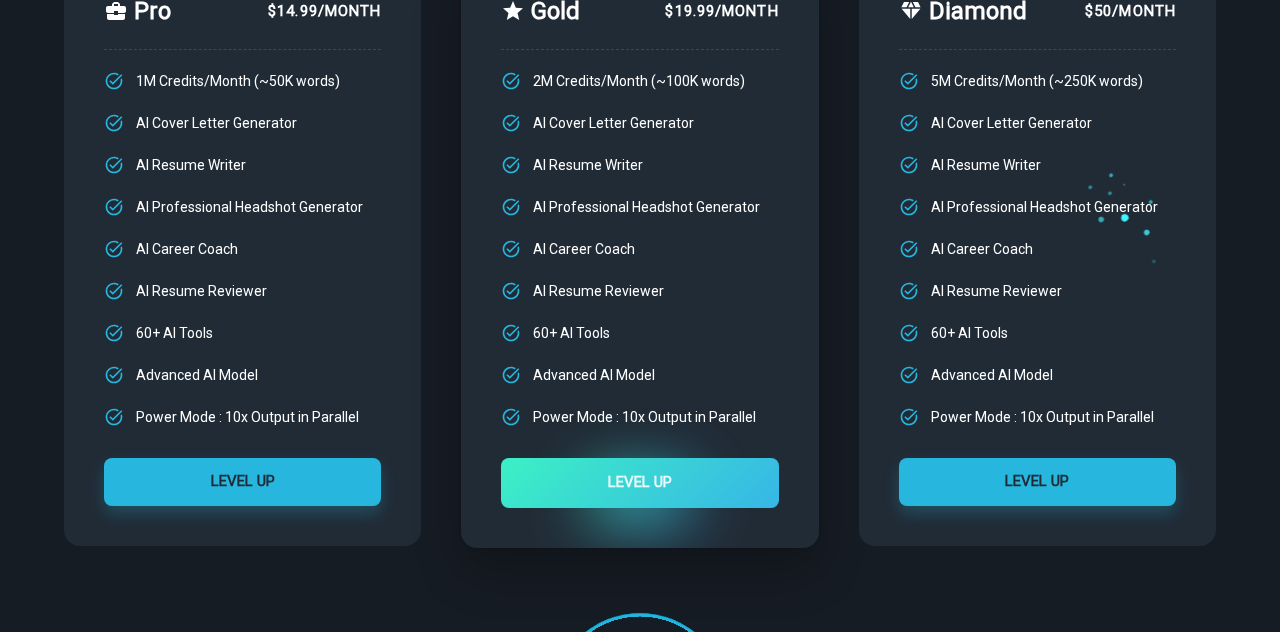 click on "Gold $19.99/month 2M Credits/Month (~100K words) AI Cover Letter Generator AI Resume Writer AI Professional Headshot Generator AI Career Coach AI Resume Reviewer 60+ AI Tools Advanced AI Model Power Mode : 10x Output in Parallel LEVEL UP" at bounding box center [619, 230] 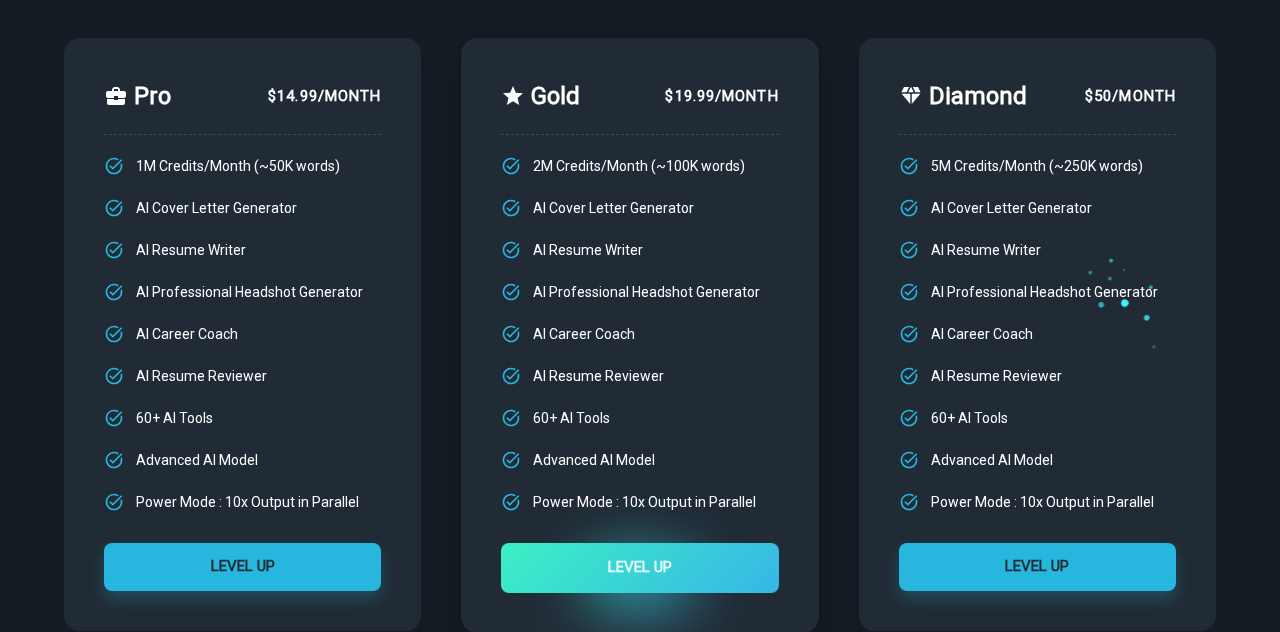 scroll, scrollTop: 145, scrollLeft: 0, axis: vertical 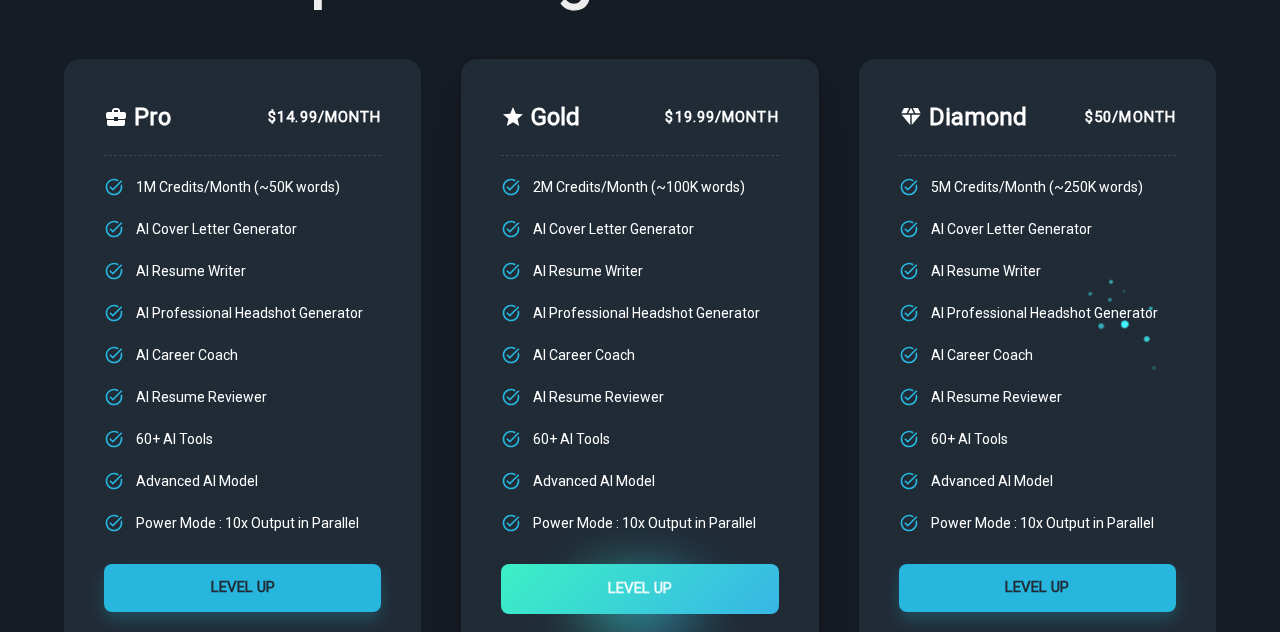 click on "Gold $19.99/month 2M Credits/Month (~100K words) AI Cover Letter Generator AI Resume Writer AI Professional Headshot Generator AI Career Coach AI Resume Reviewer 60+ AI Tools Advanced AI Model Power Mode : 10x Output in Parallel LEVEL UP" at bounding box center (619, 336) 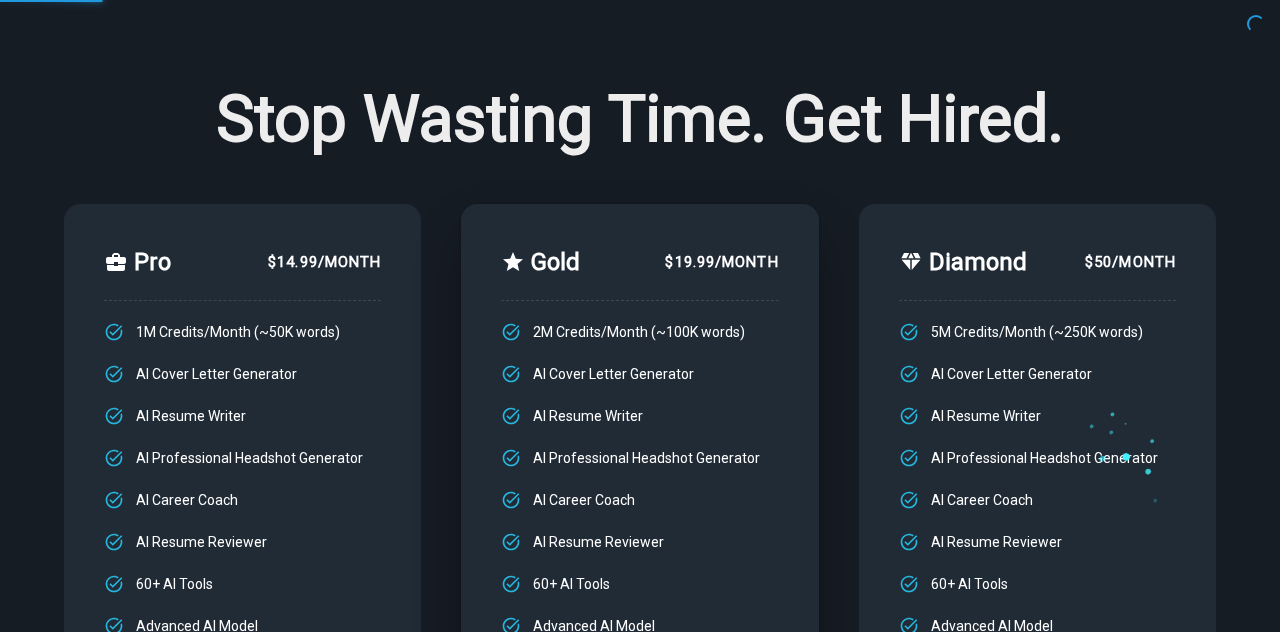 scroll, scrollTop: 2372, scrollLeft: 0, axis: vertical 